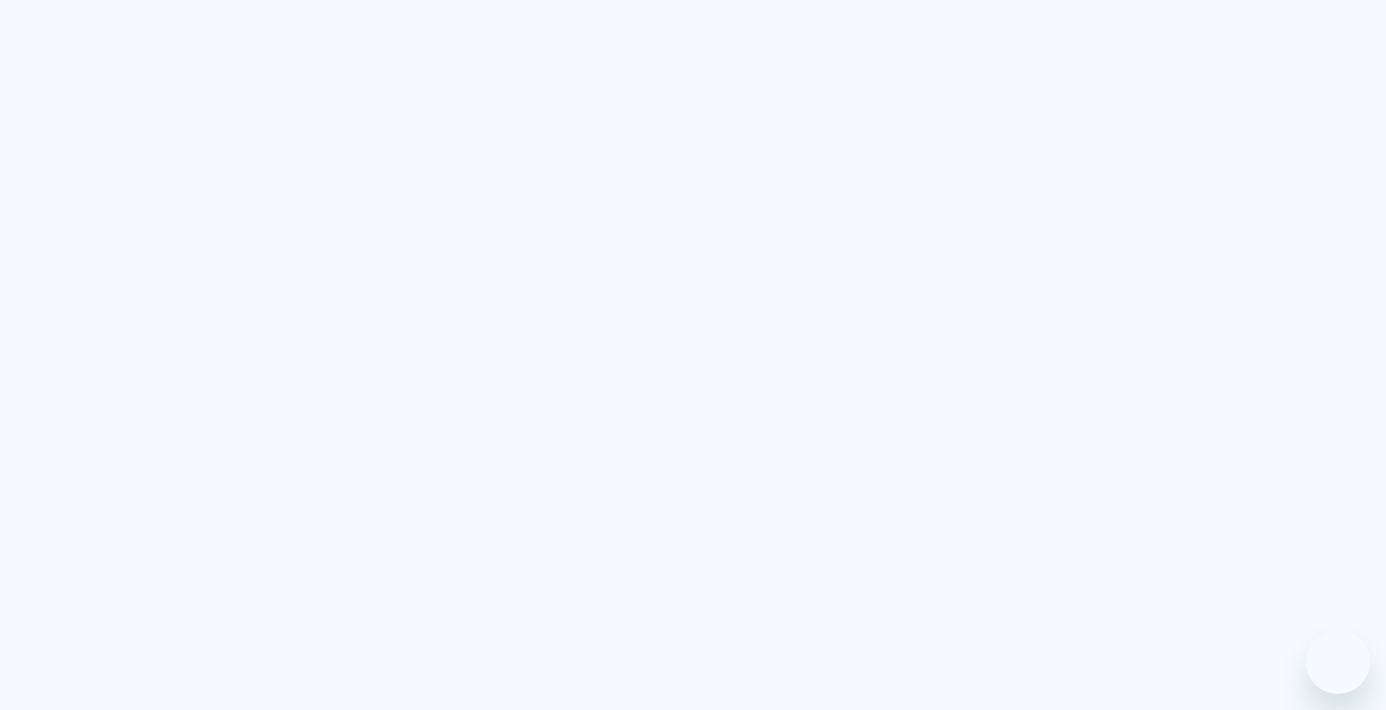 scroll, scrollTop: 0, scrollLeft: 0, axis: both 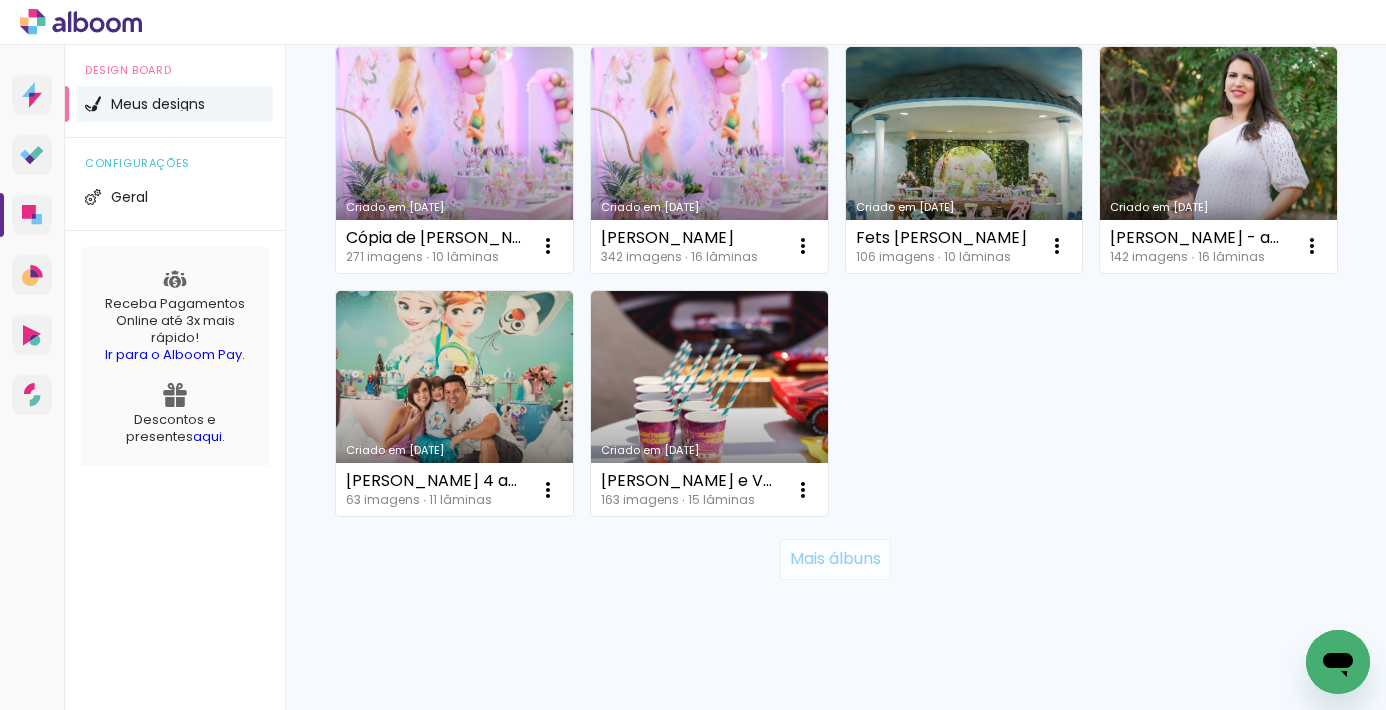 click on "Mais álbuns" 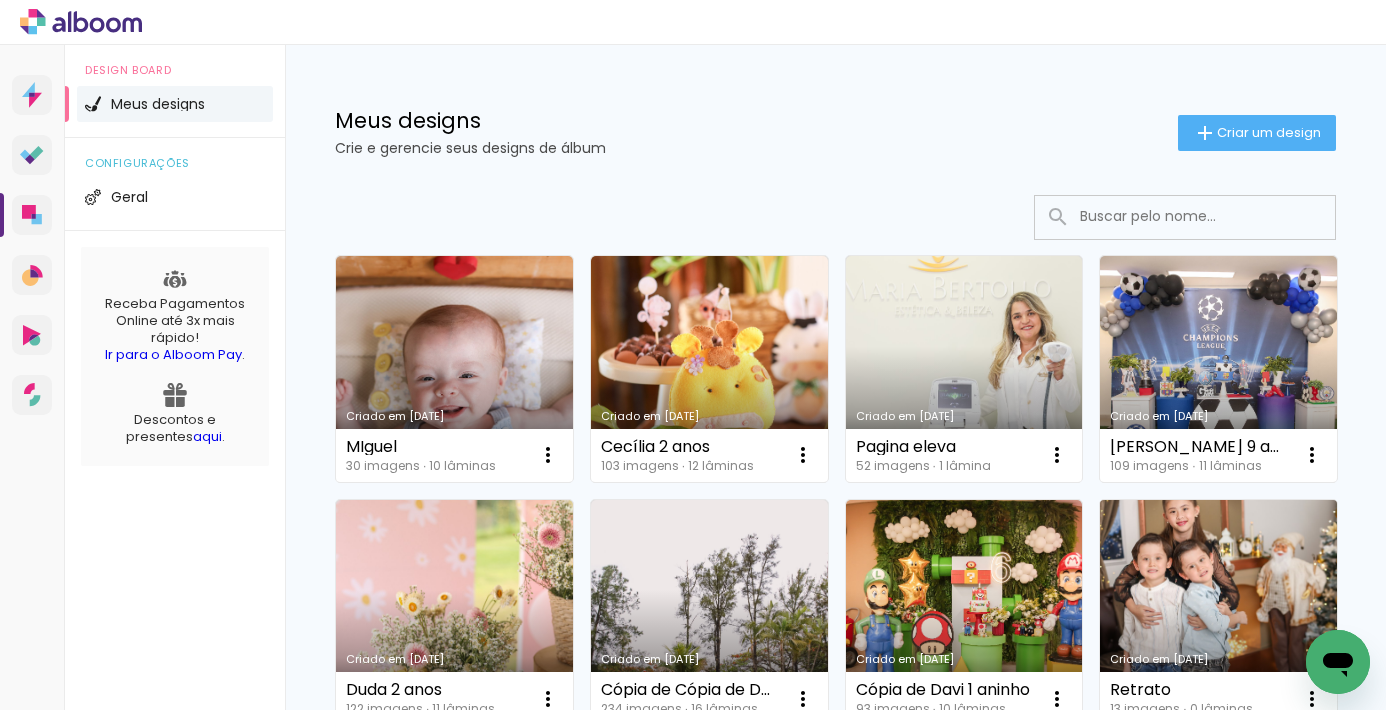 scroll, scrollTop: 0, scrollLeft: 0, axis: both 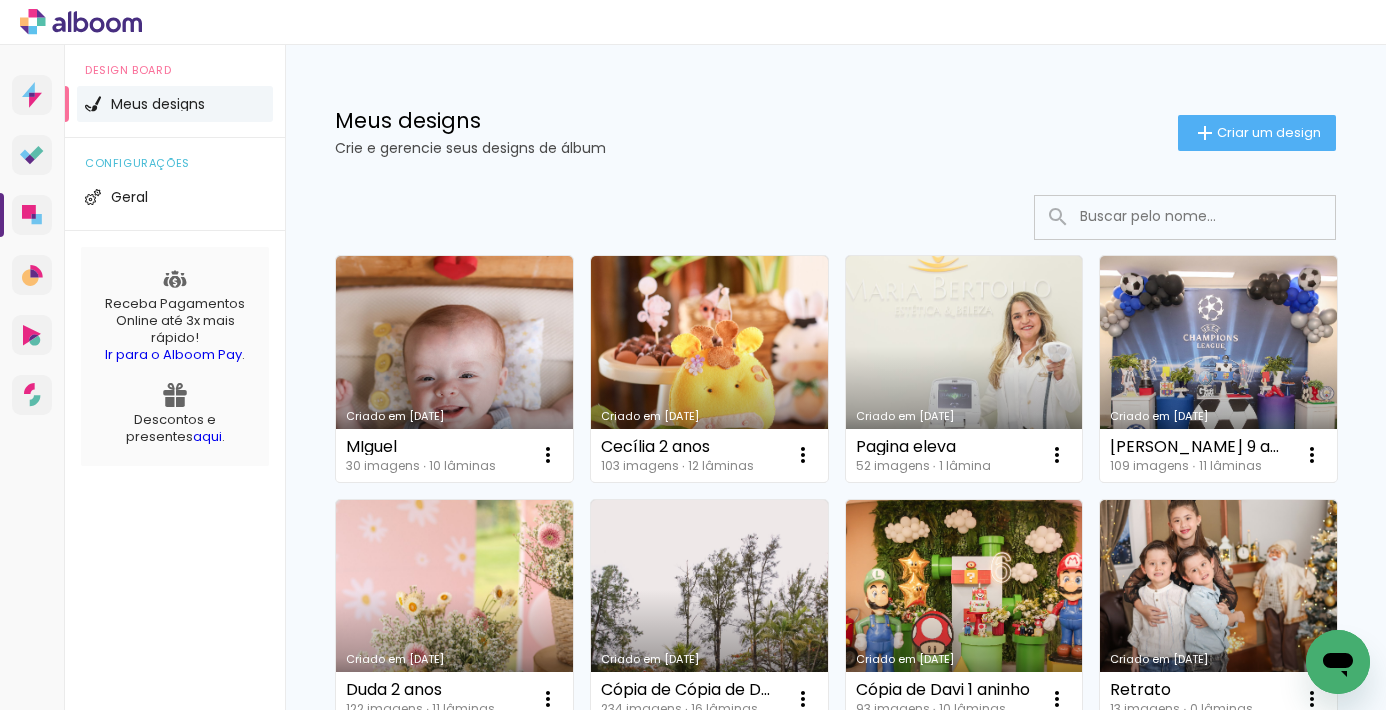 click at bounding box center (1212, 216) 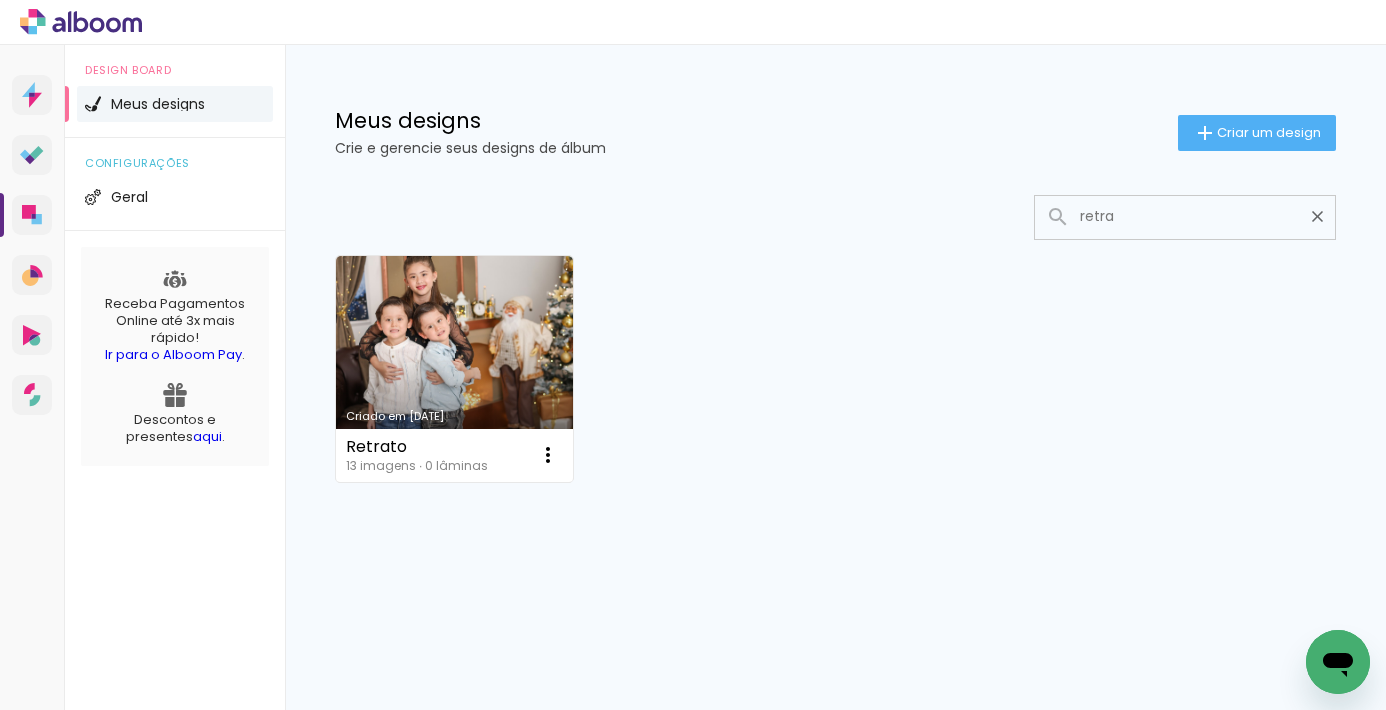 scroll, scrollTop: 0, scrollLeft: 0, axis: both 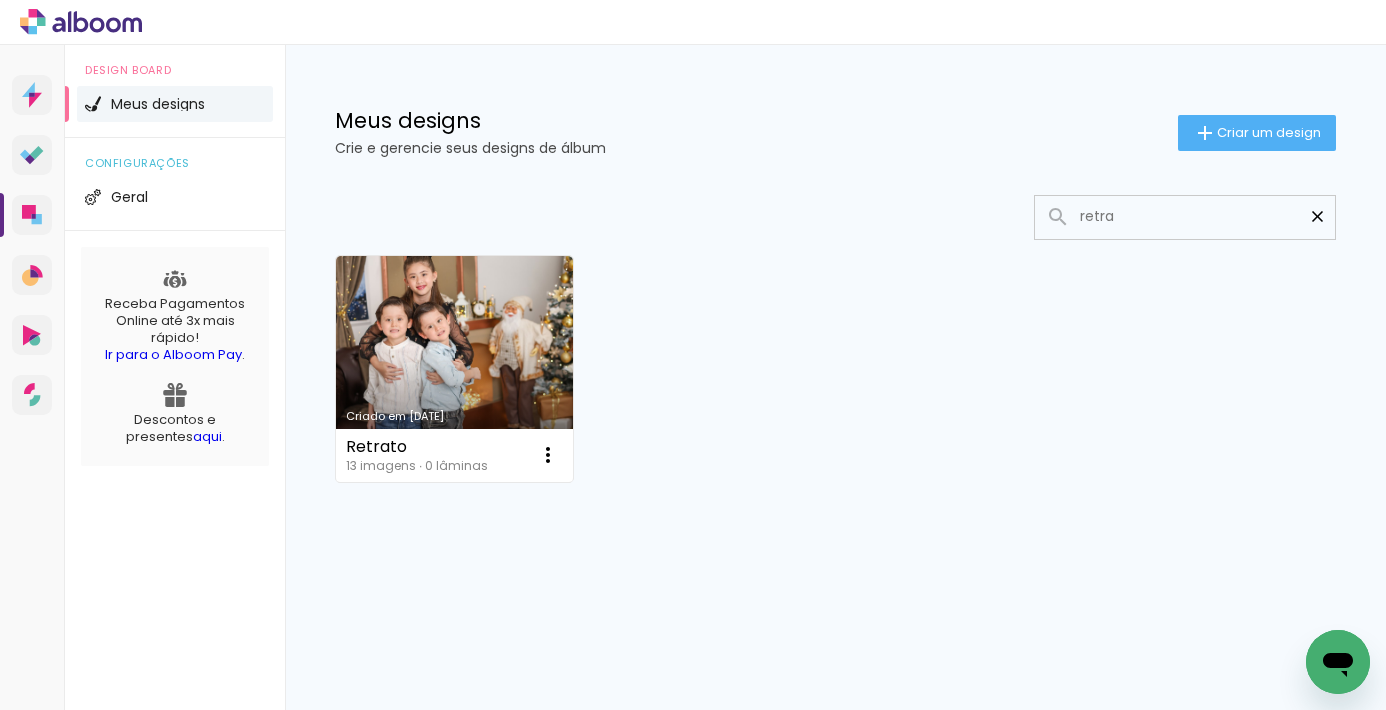 type on "retra" 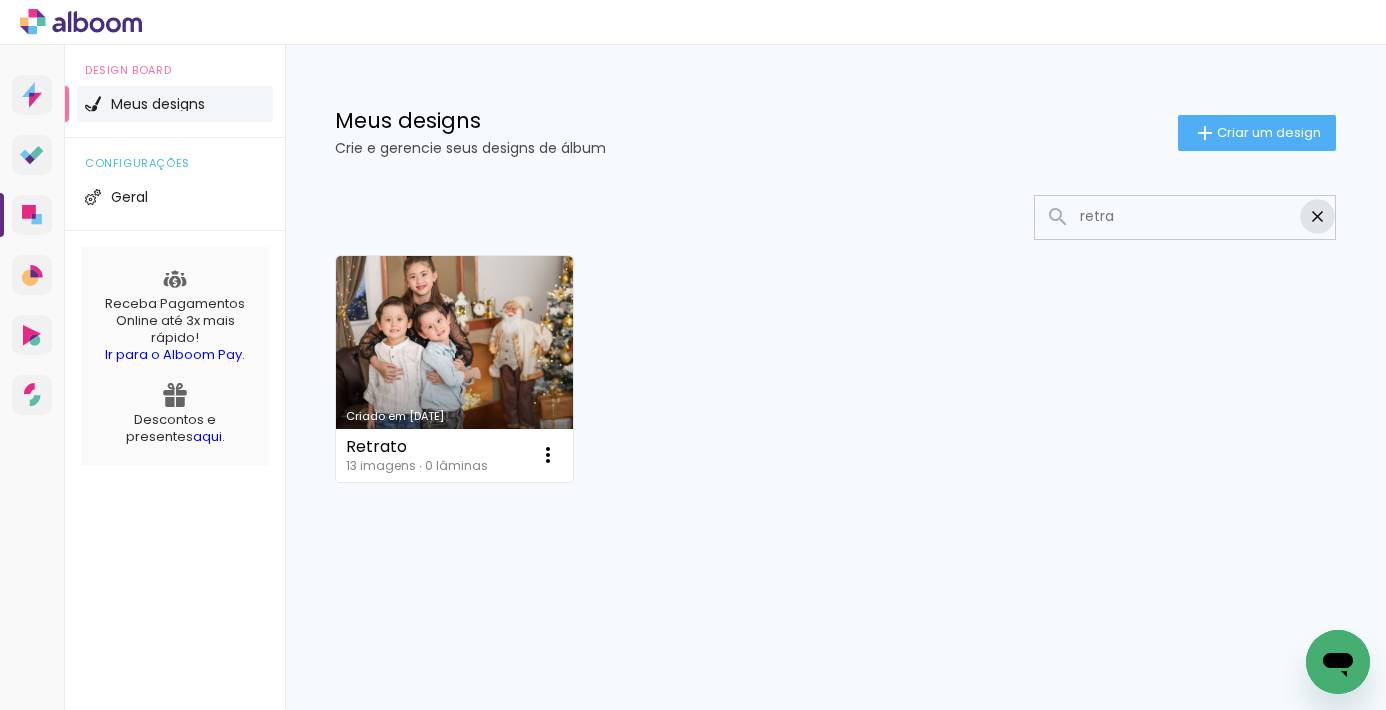 click at bounding box center (1317, 216) 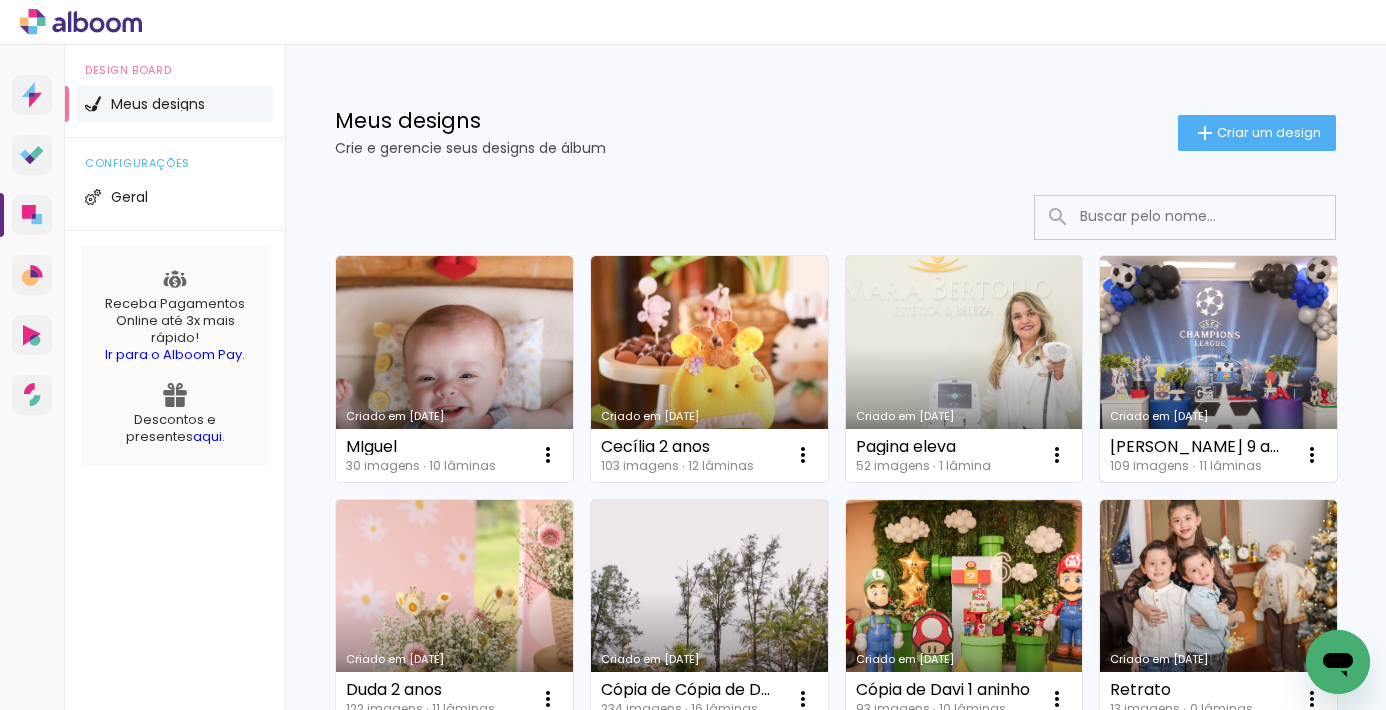 scroll, scrollTop: 0, scrollLeft: 0, axis: both 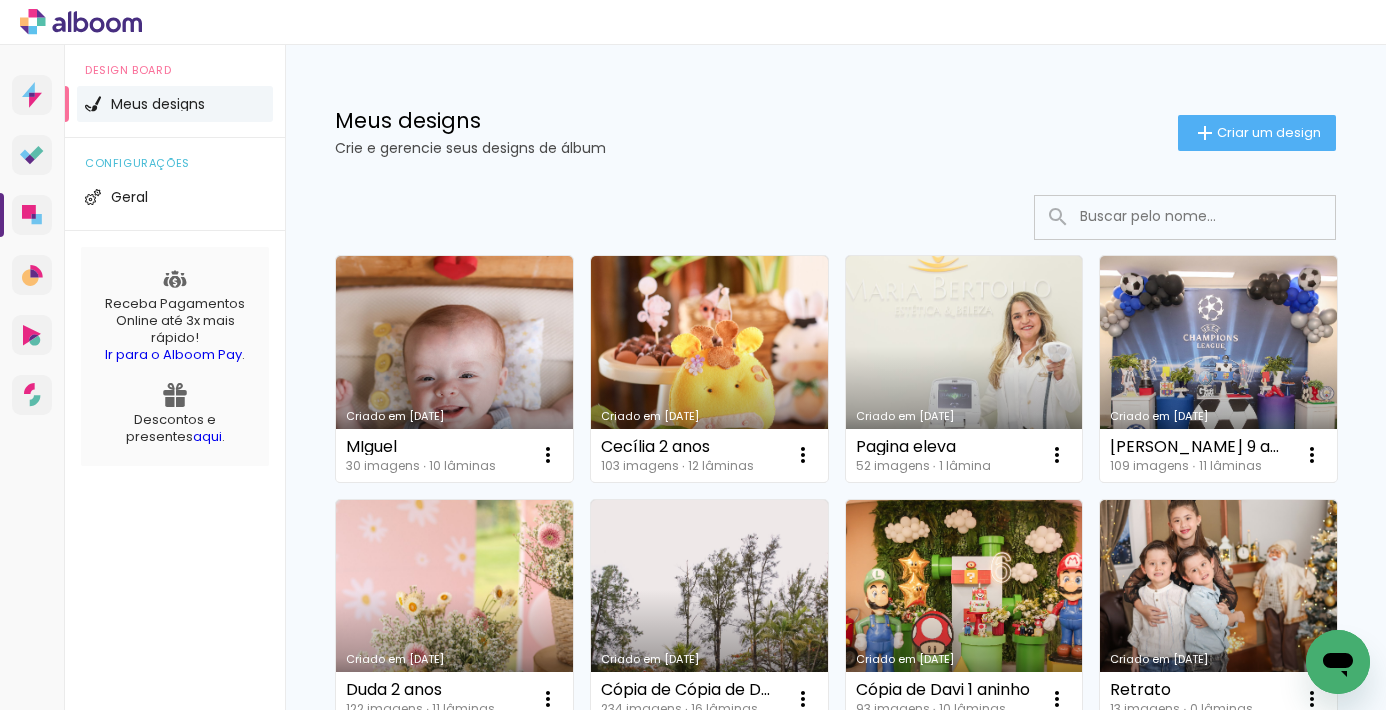 click on "configurações" at bounding box center (175, 163) 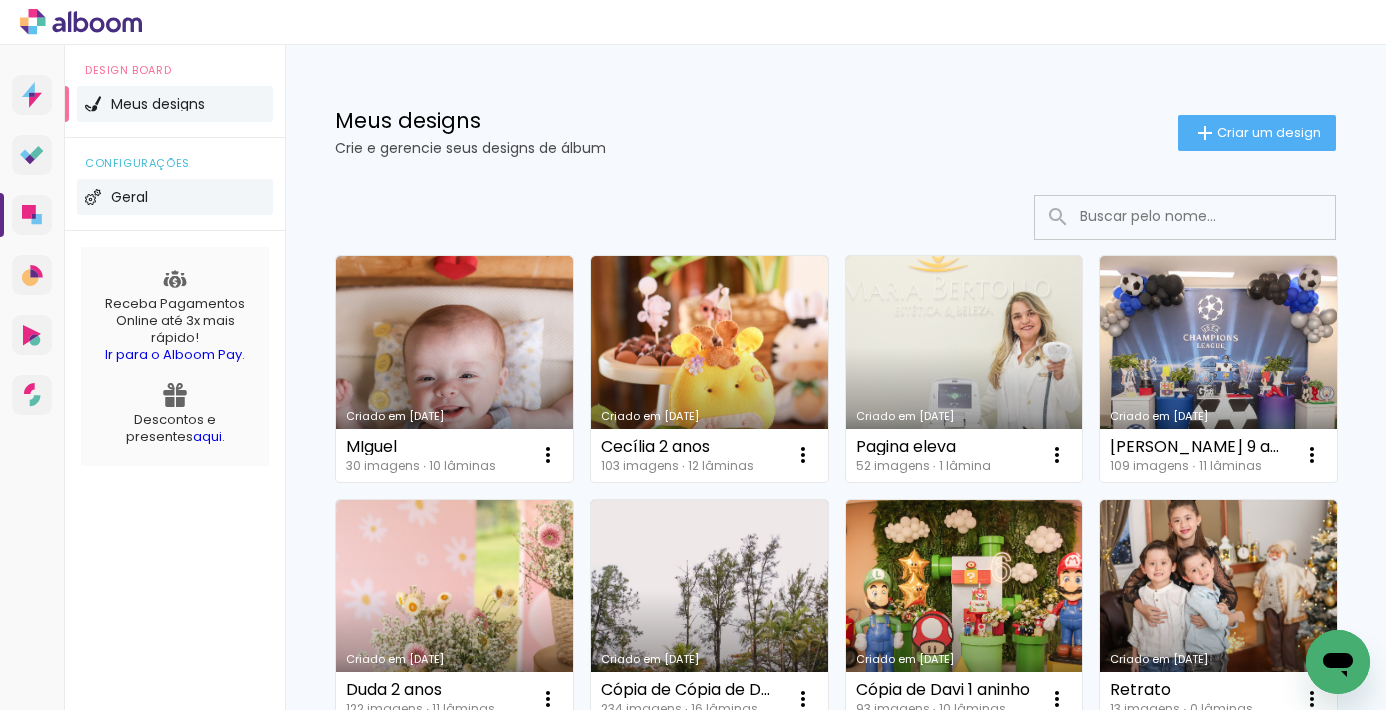 click on "Geral" at bounding box center [129, 197] 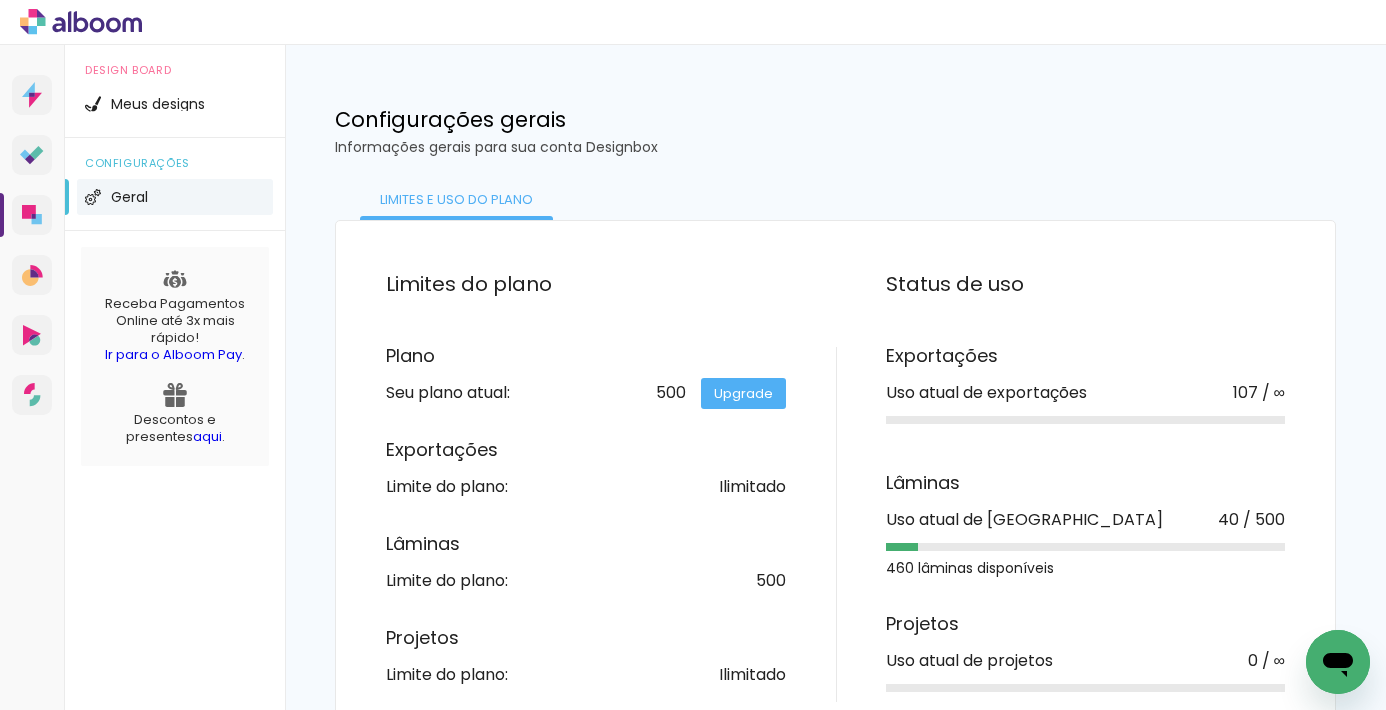 scroll, scrollTop: 0, scrollLeft: 0, axis: both 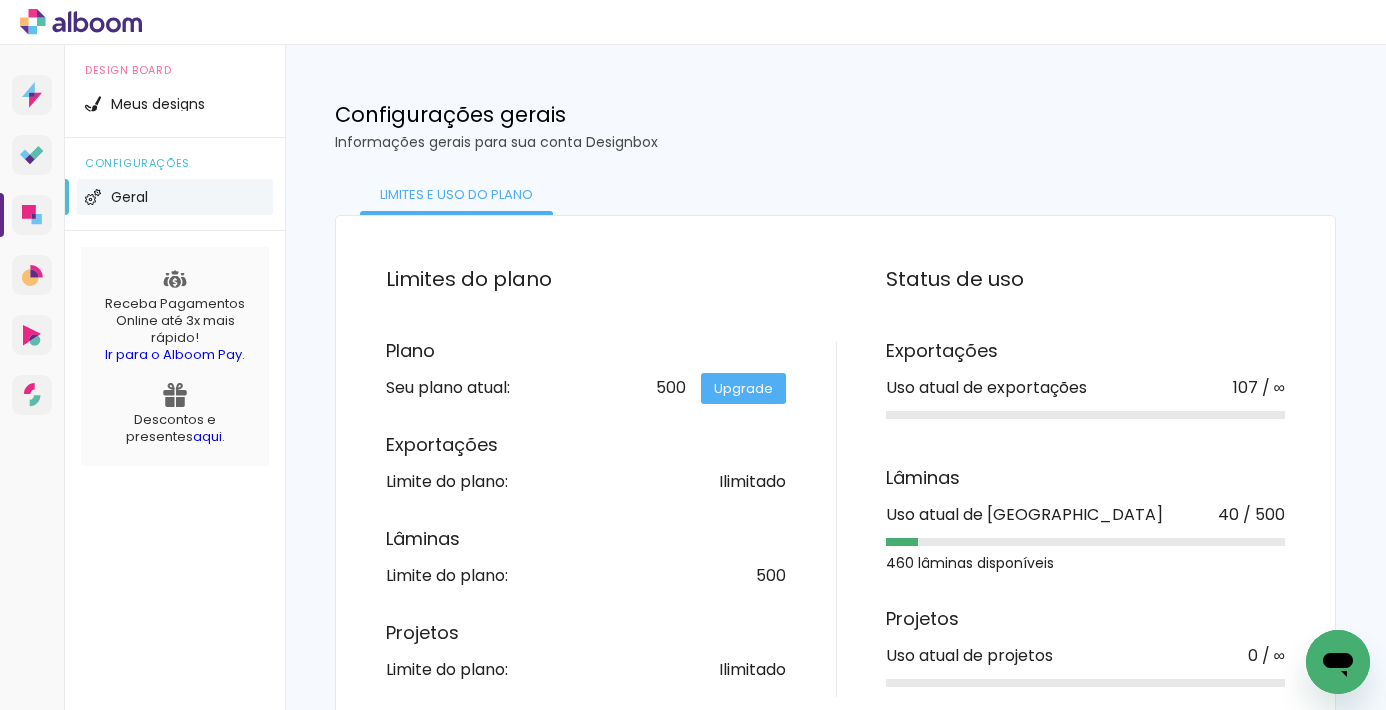 click on "configurações" at bounding box center [175, 163] 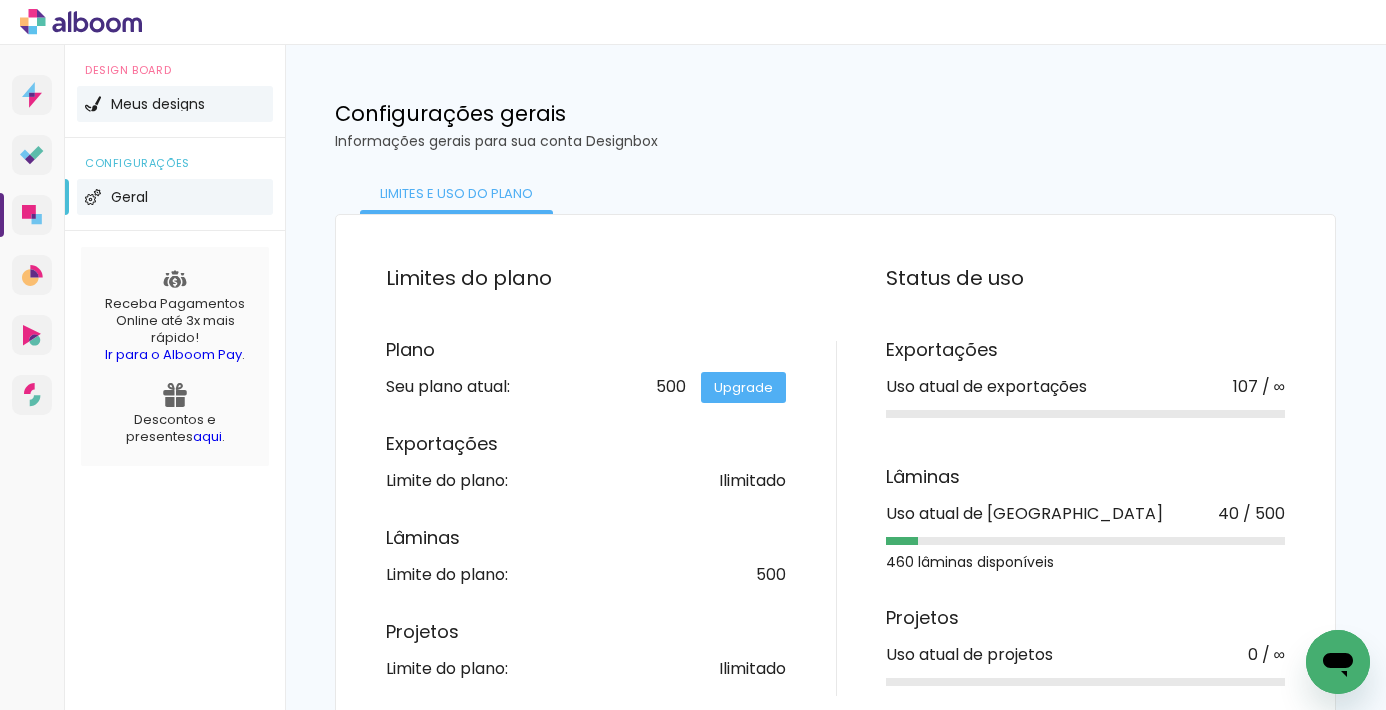 click on "Meus designs" at bounding box center [158, 104] 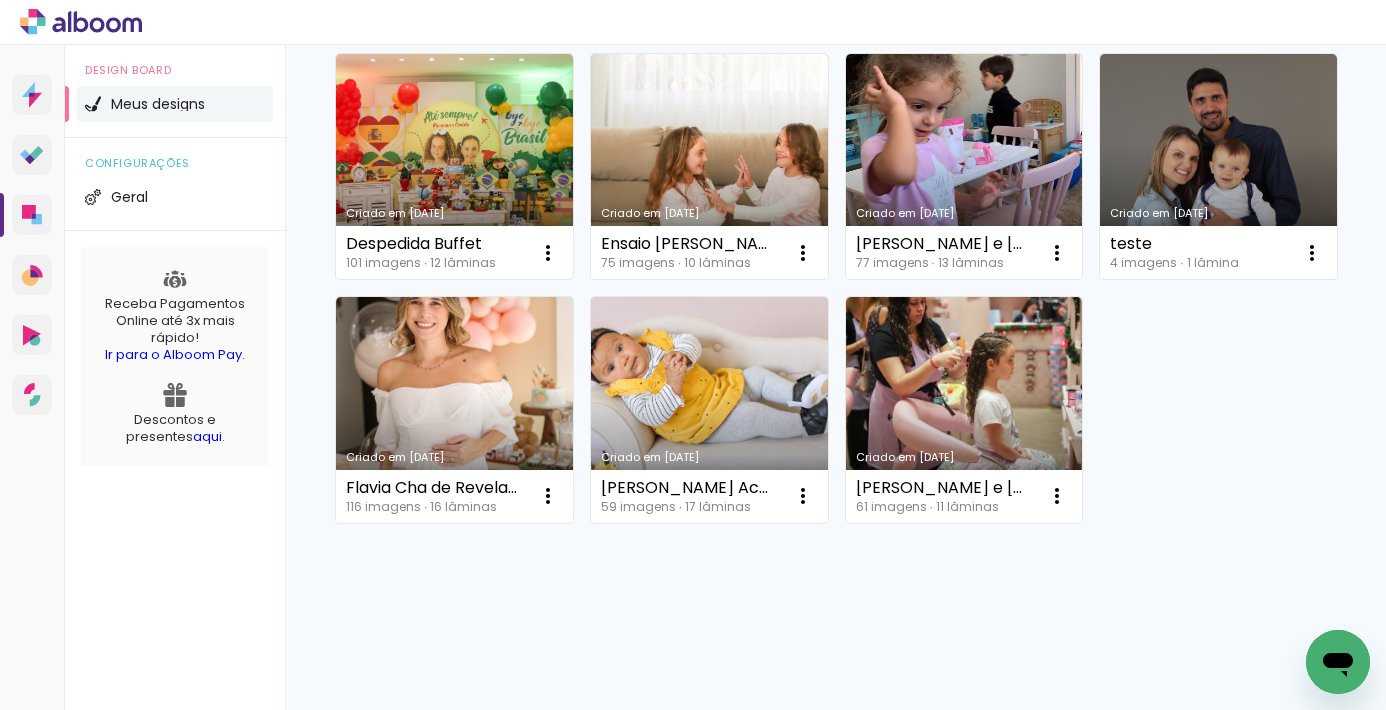 scroll, scrollTop: 2151, scrollLeft: 0, axis: vertical 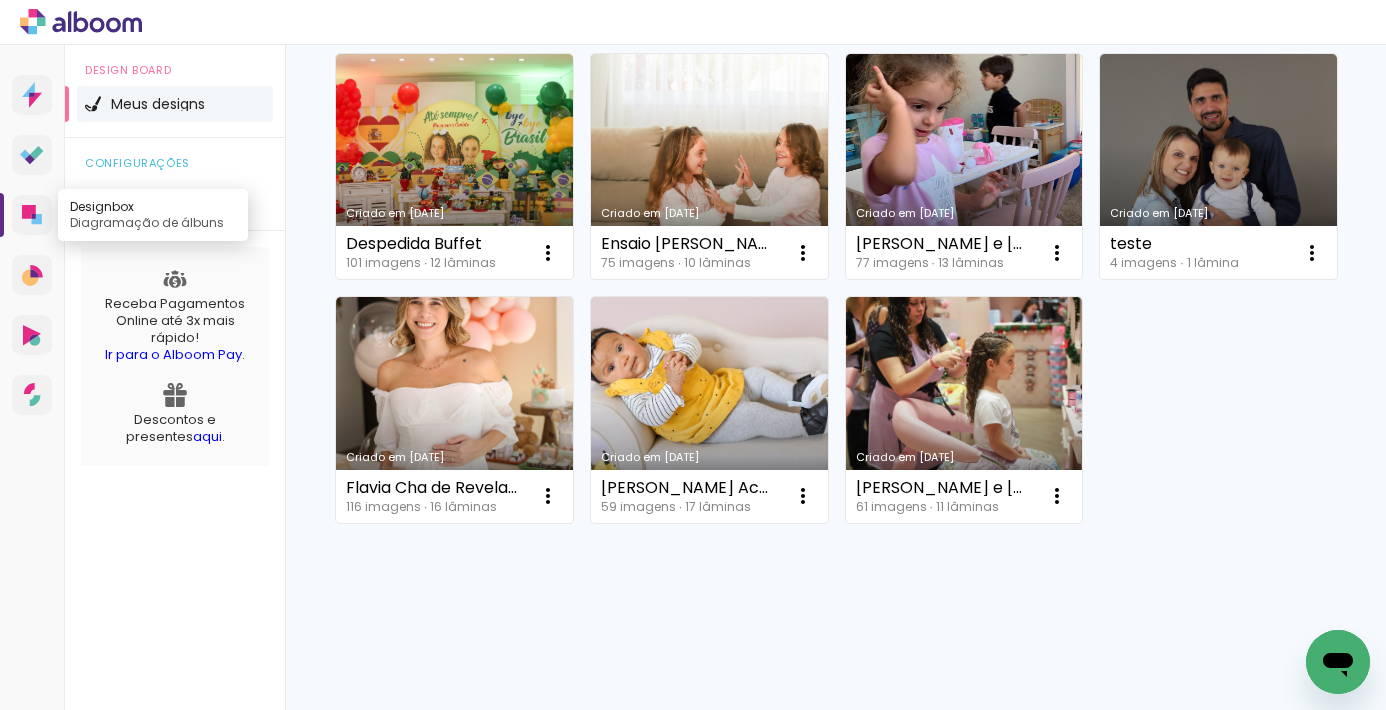 click 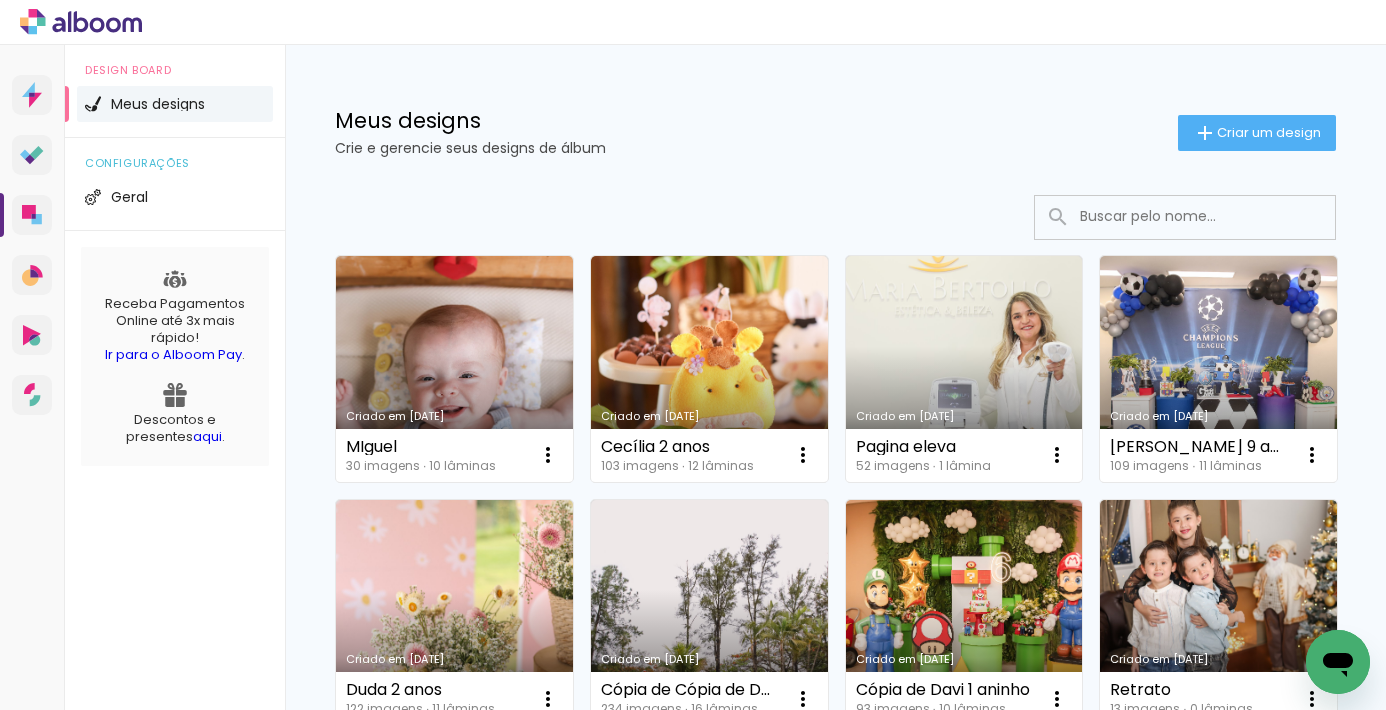 scroll, scrollTop: 0, scrollLeft: 0, axis: both 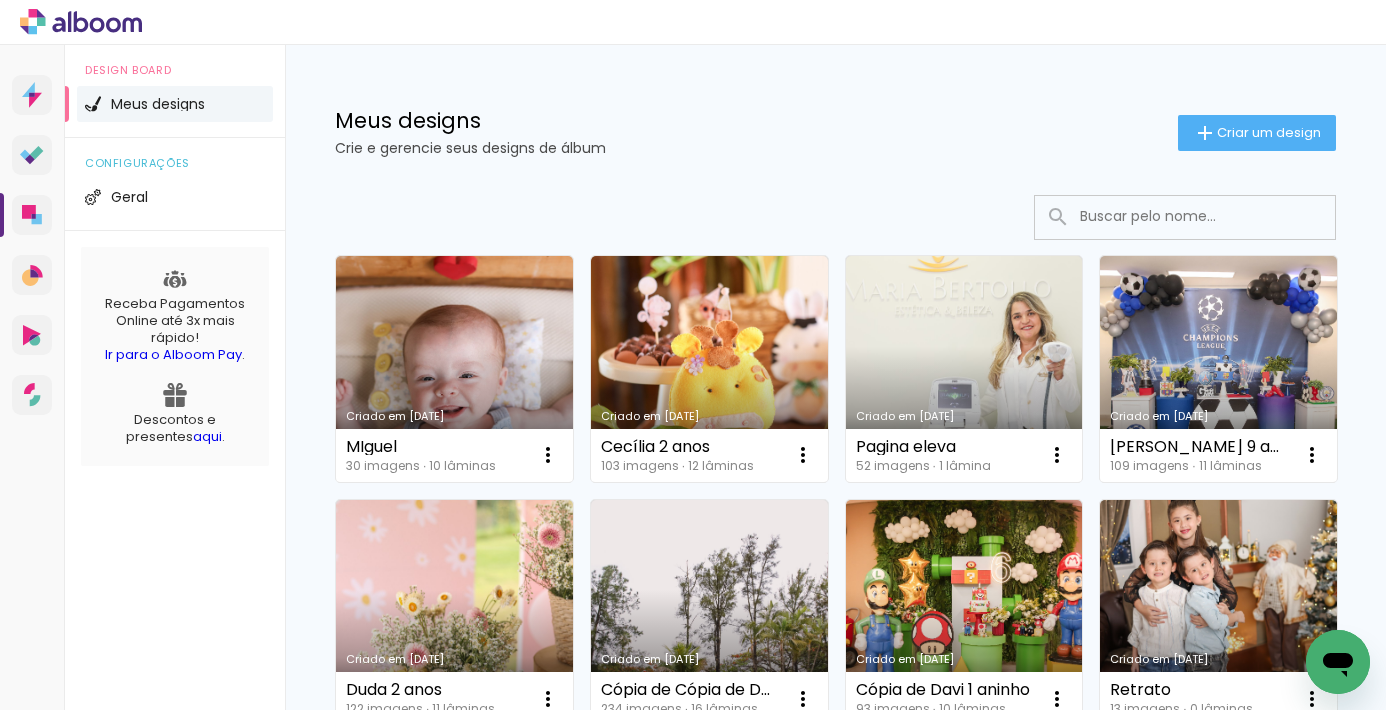 click at bounding box center (1212, 216) 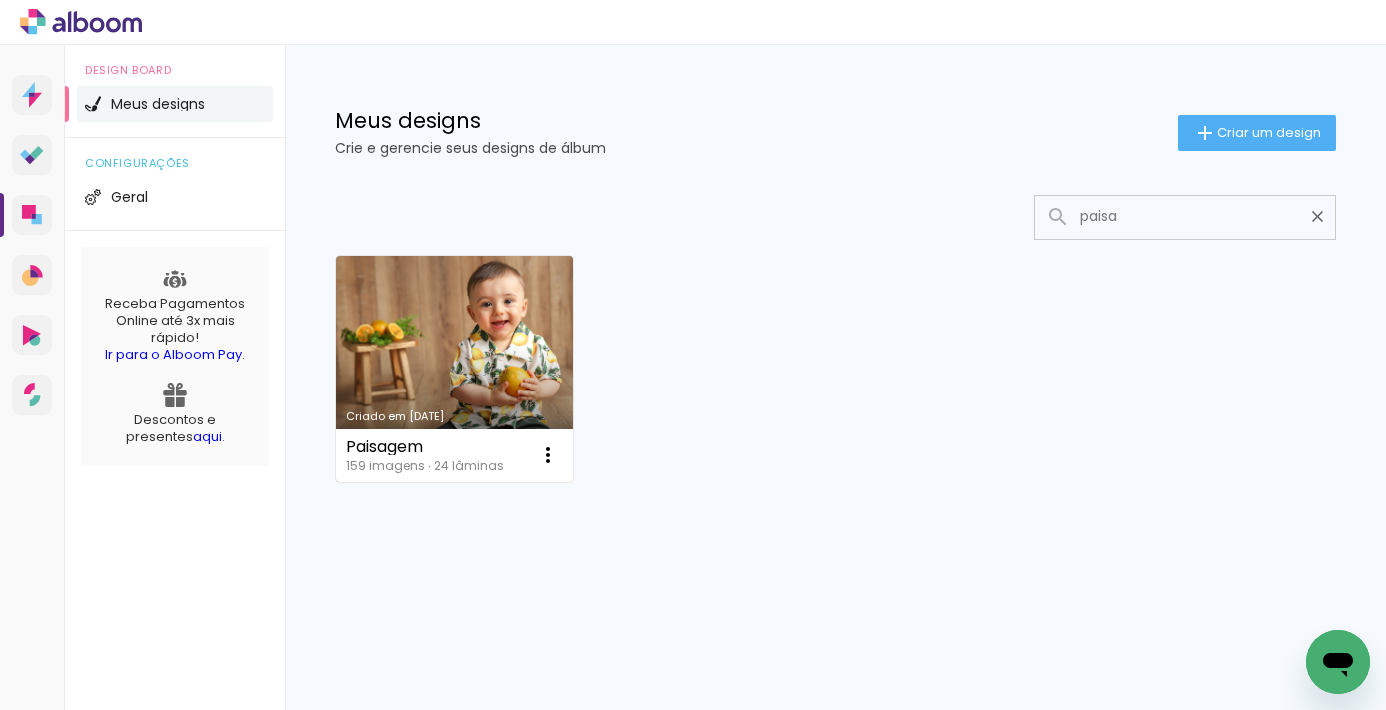 type on "paisa" 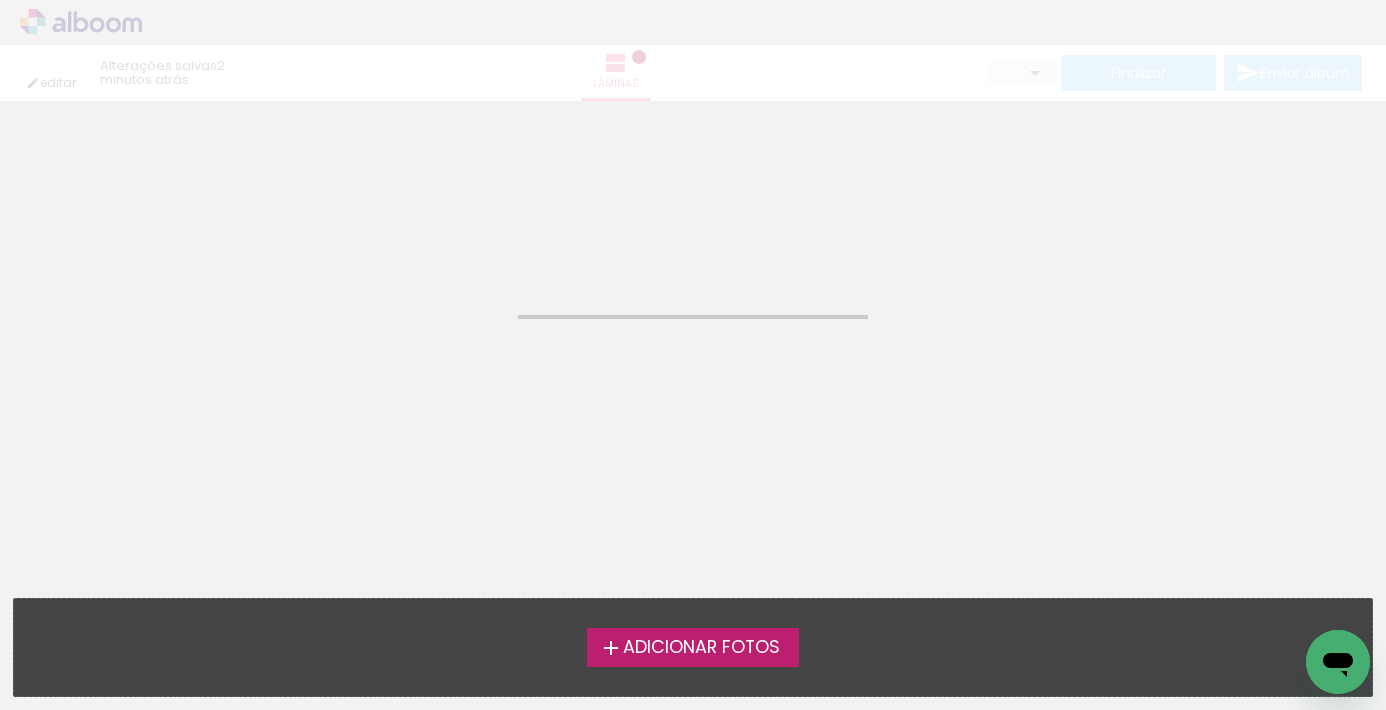 scroll, scrollTop: 0, scrollLeft: 0, axis: both 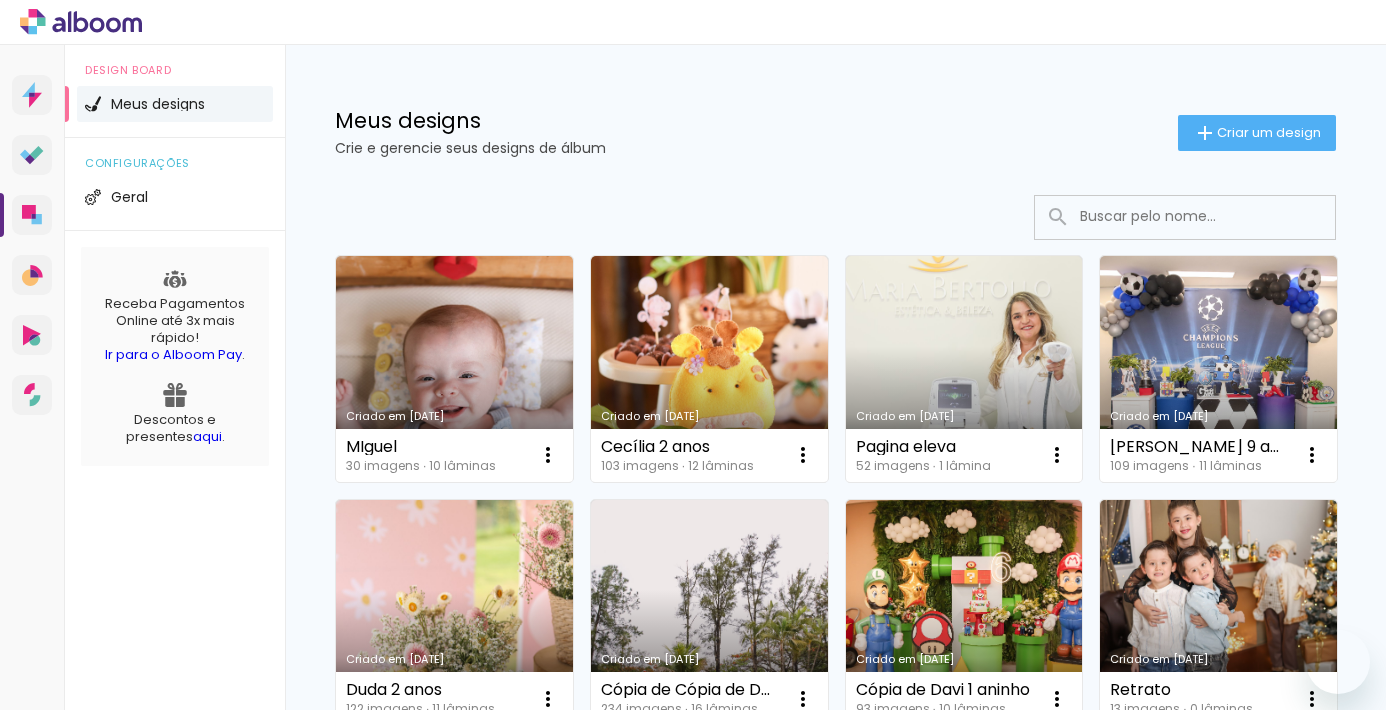 click at bounding box center [1212, 216] 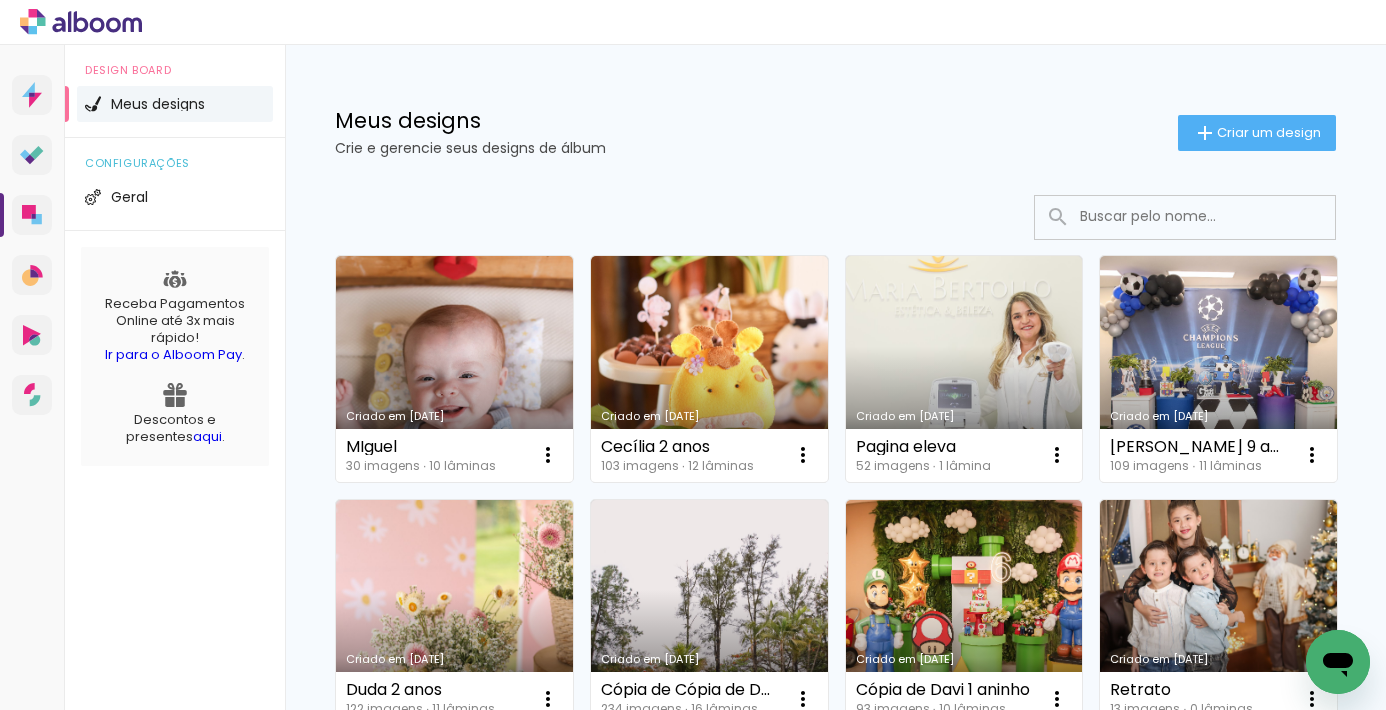 scroll, scrollTop: 0, scrollLeft: 0, axis: both 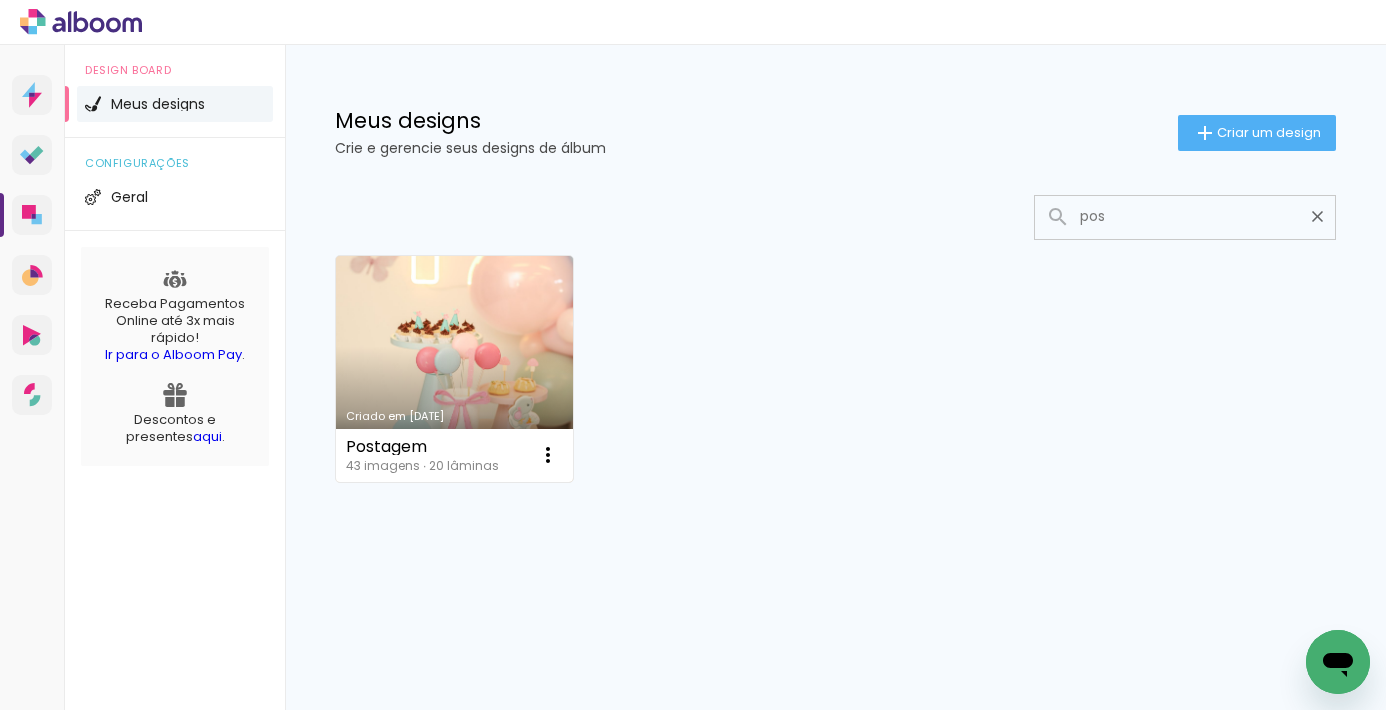 type on "pos" 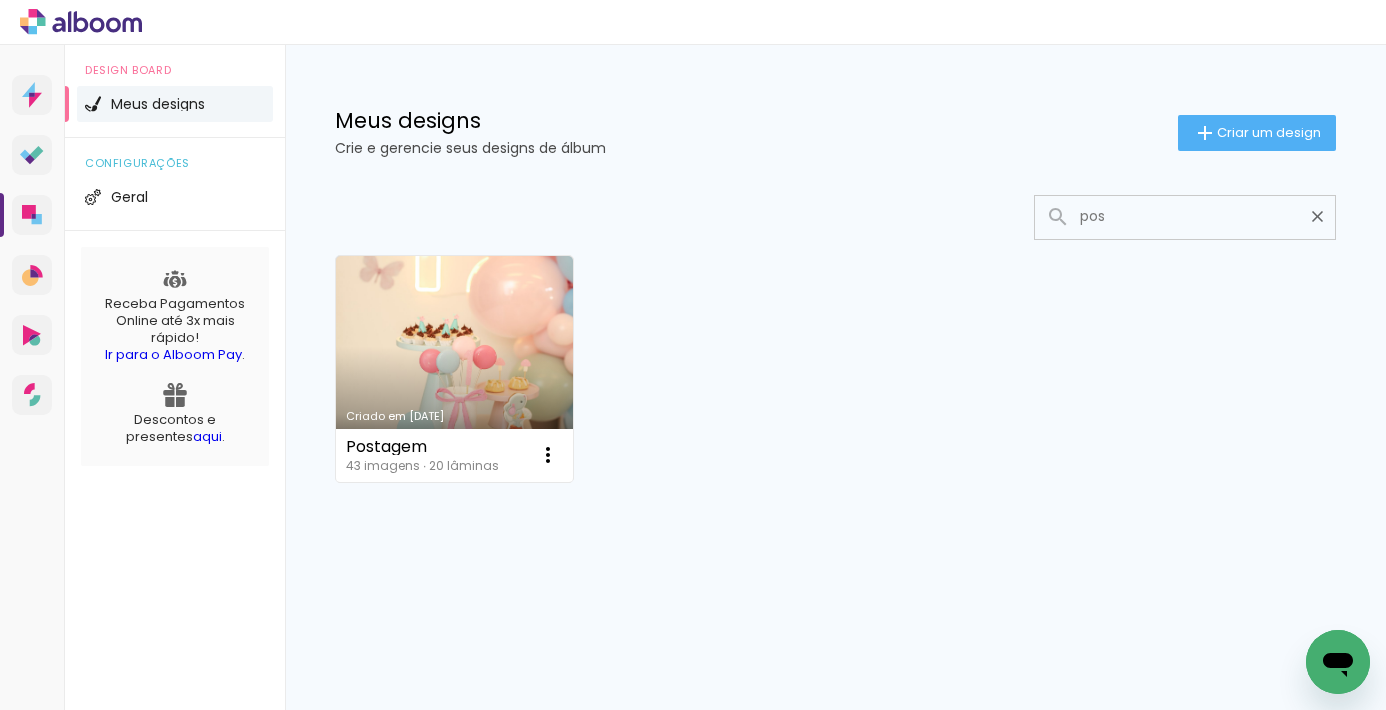 click on "Criado em [DATE]" at bounding box center (454, 369) 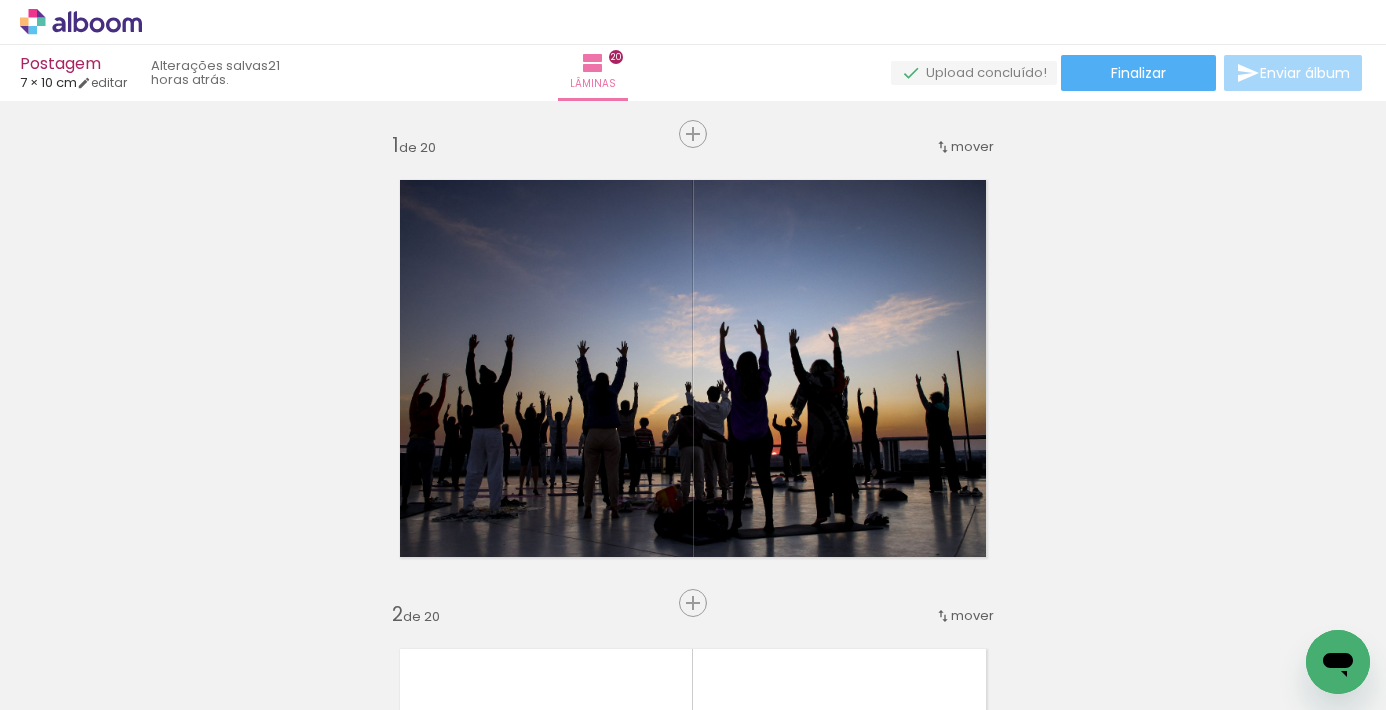 click on "Adicionar
Fotos" at bounding box center [71, 683] 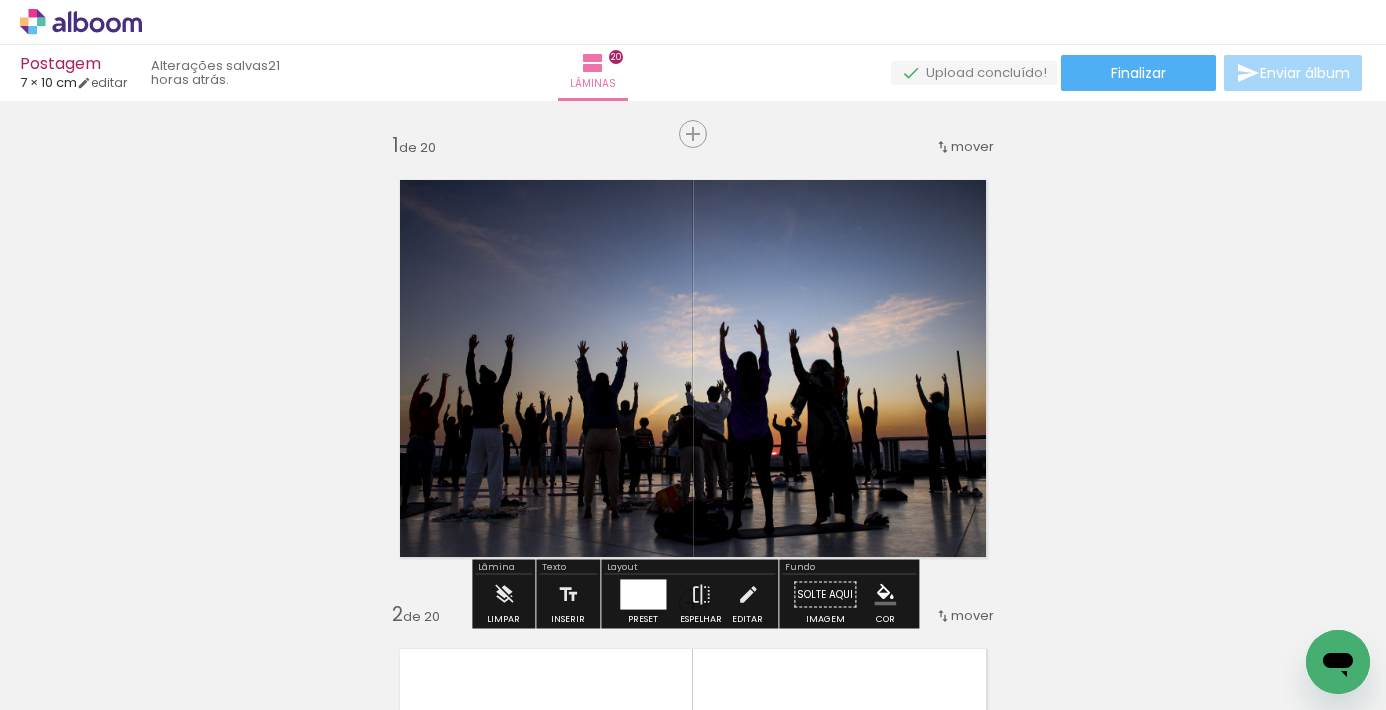 scroll, scrollTop: 0, scrollLeft: 0, axis: both 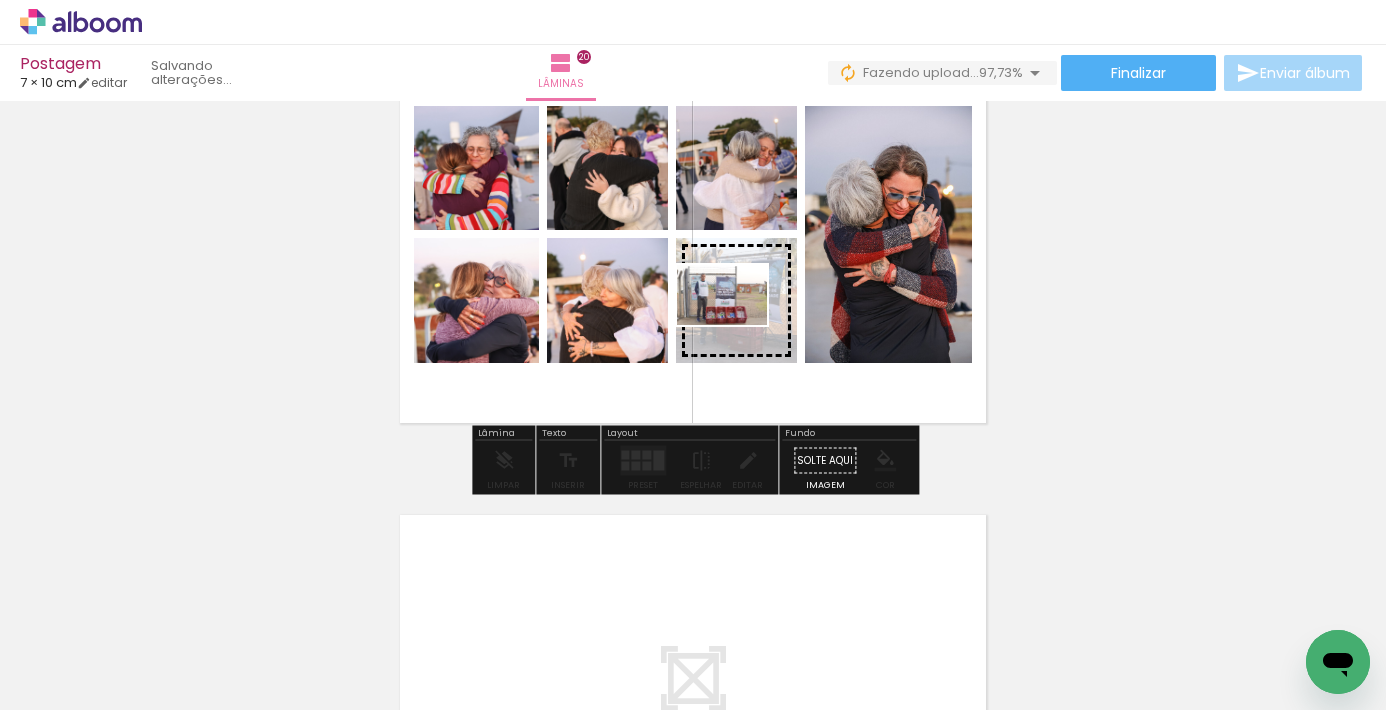 drag, startPoint x: 1174, startPoint y: 562, endPoint x: 737, endPoint y: 325, distance: 497.12976 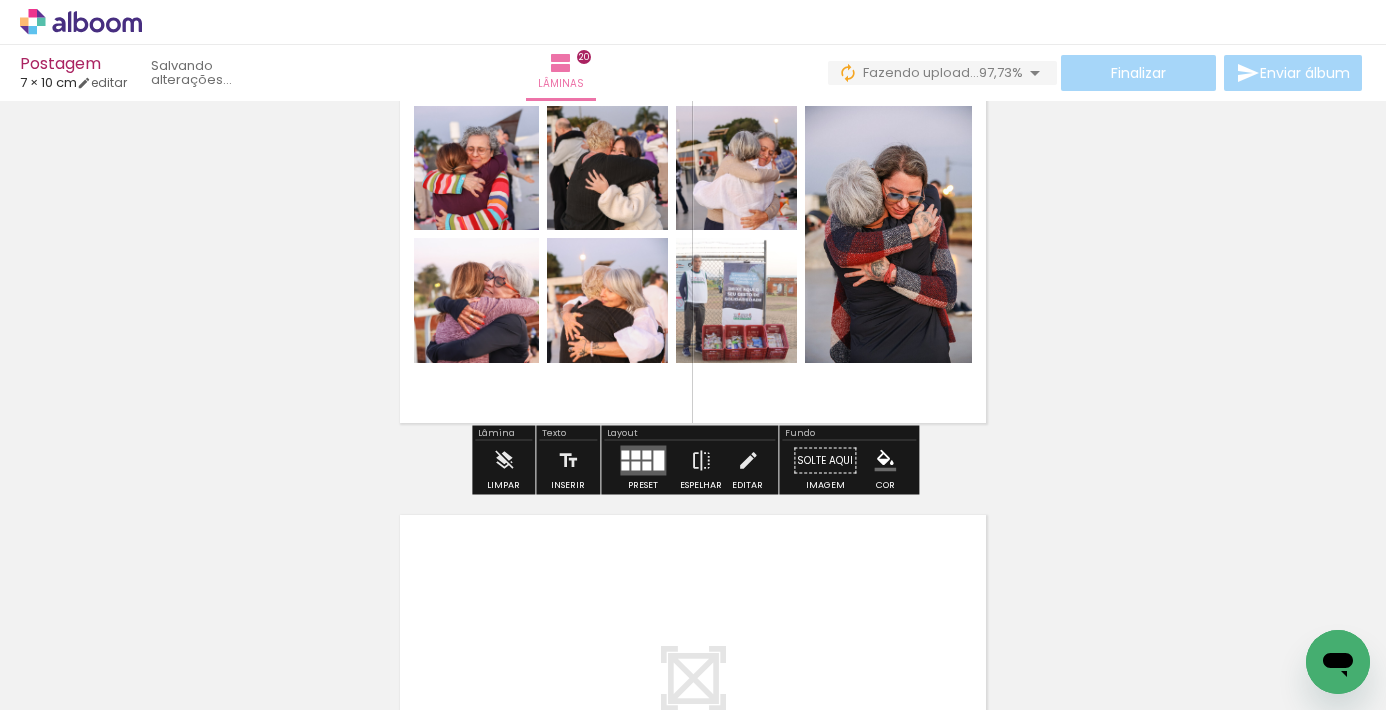 click on "Inserir lâmina 1  de 20  Inserir lâmina 2  de 20  Inserir lâmina 3  de 20  Inserir lâmina 4  de 20  Inserir lâmina 5  de 20  Inserir lâmina 6  de 20  Inserir lâmina 7  de 20  Inserir lâmina 8  de 20  Inserir lâmina 9  de 20  Inserir lâmina 10  de 20  Inserir lâmina 11  de 20  Inserir lâmina 12  de 20  Inserir lâmina 13  de 20  Inserir lâmina 14  de 20  Inserir lâmina 15  de 20  Inserir lâmina 16  de 20  Inserir lâmina 17  de 20  Inserir lâmina 18  de 20  Inserir lâmina 19  de 20  Inserir lâmina 20  de 20" at bounding box center (693, -4012) 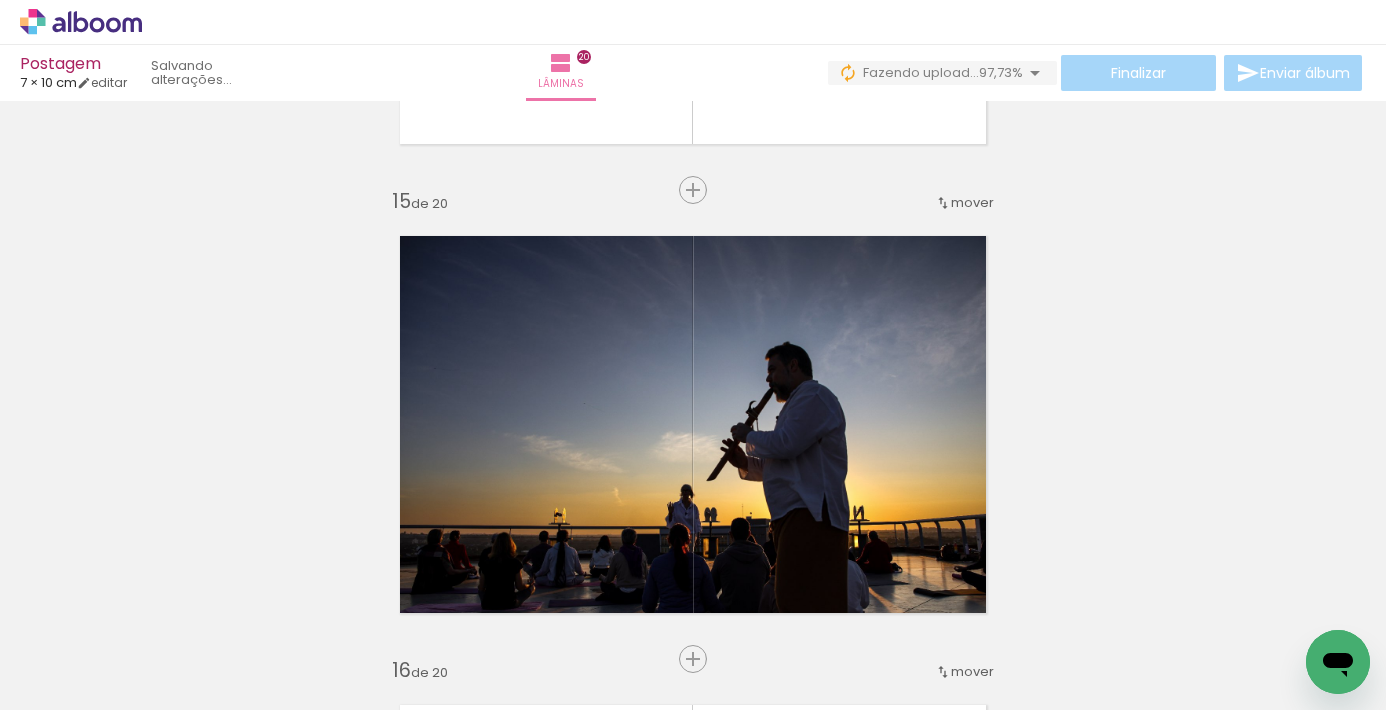 scroll, scrollTop: 6397, scrollLeft: 0, axis: vertical 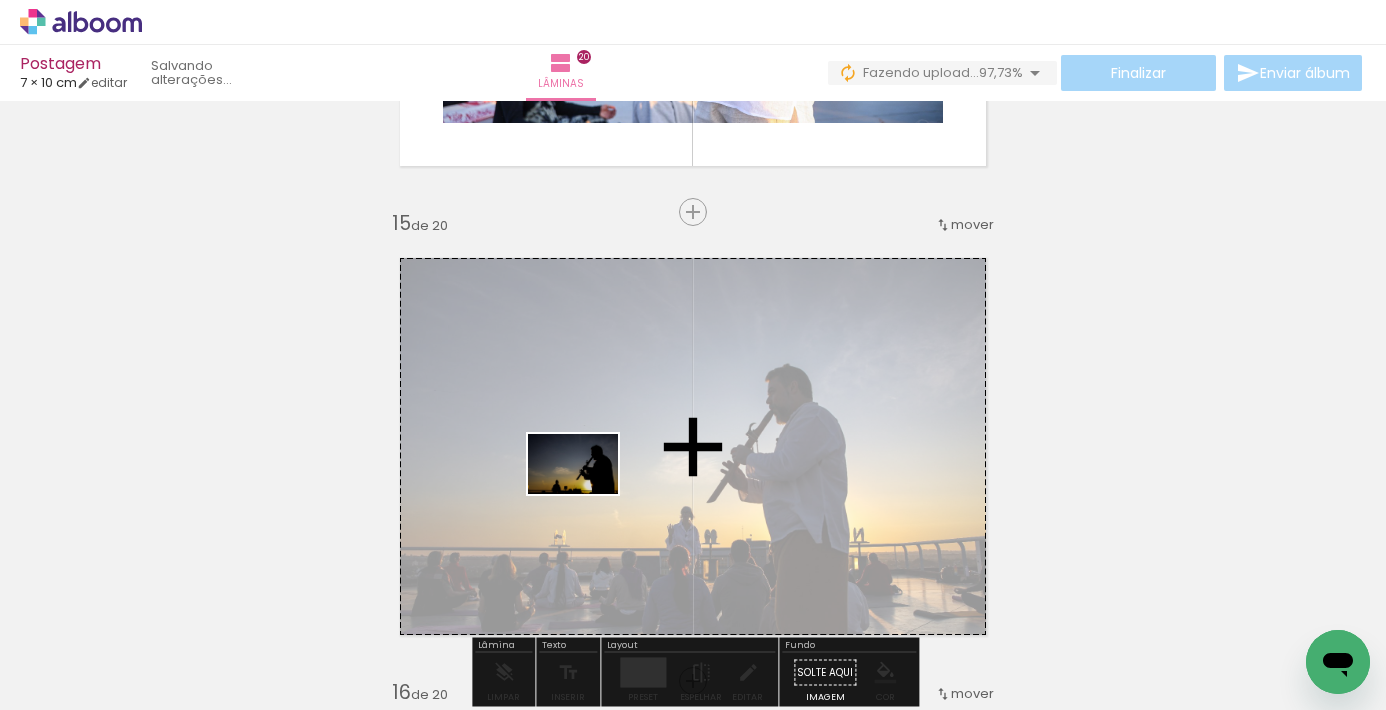 drag, startPoint x: 533, startPoint y: 655, endPoint x: 588, endPoint y: 494, distance: 170.13524 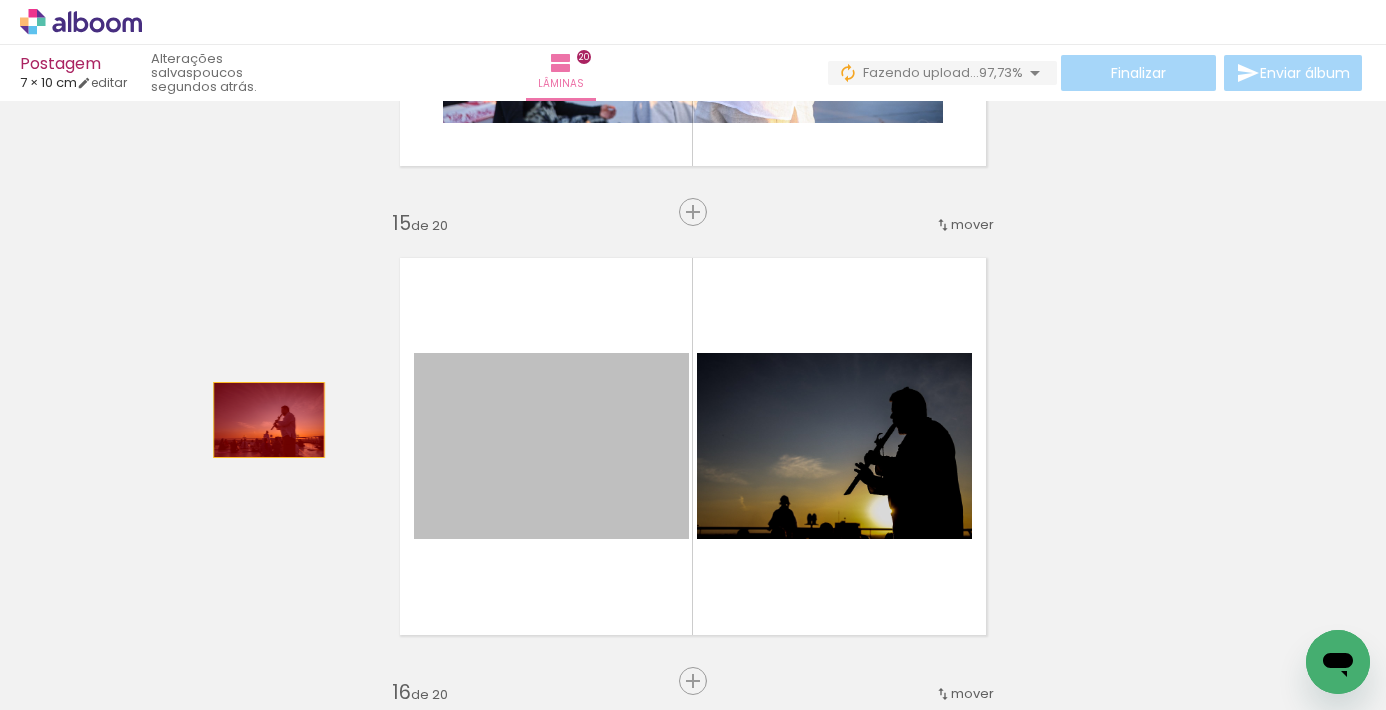 drag, startPoint x: 578, startPoint y: 467, endPoint x: 266, endPoint y: 419, distance: 315.67072 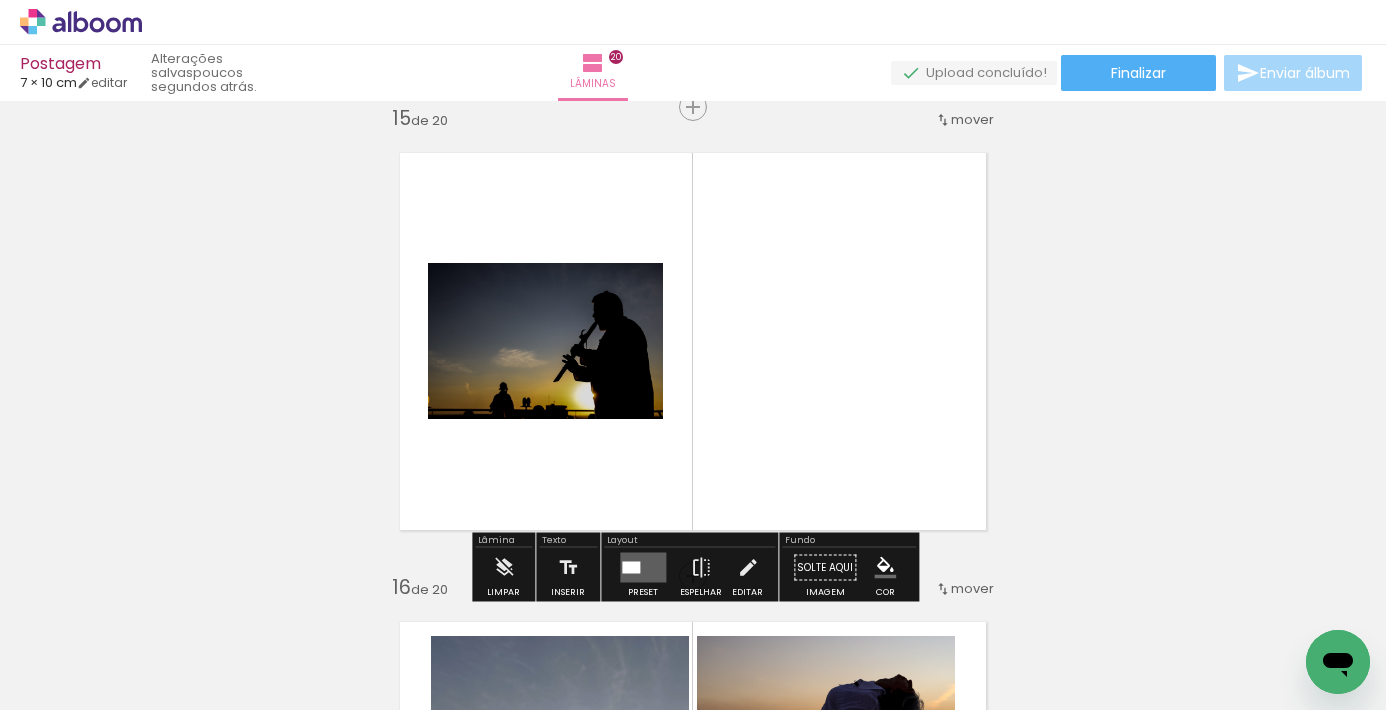 scroll, scrollTop: 6594, scrollLeft: 0, axis: vertical 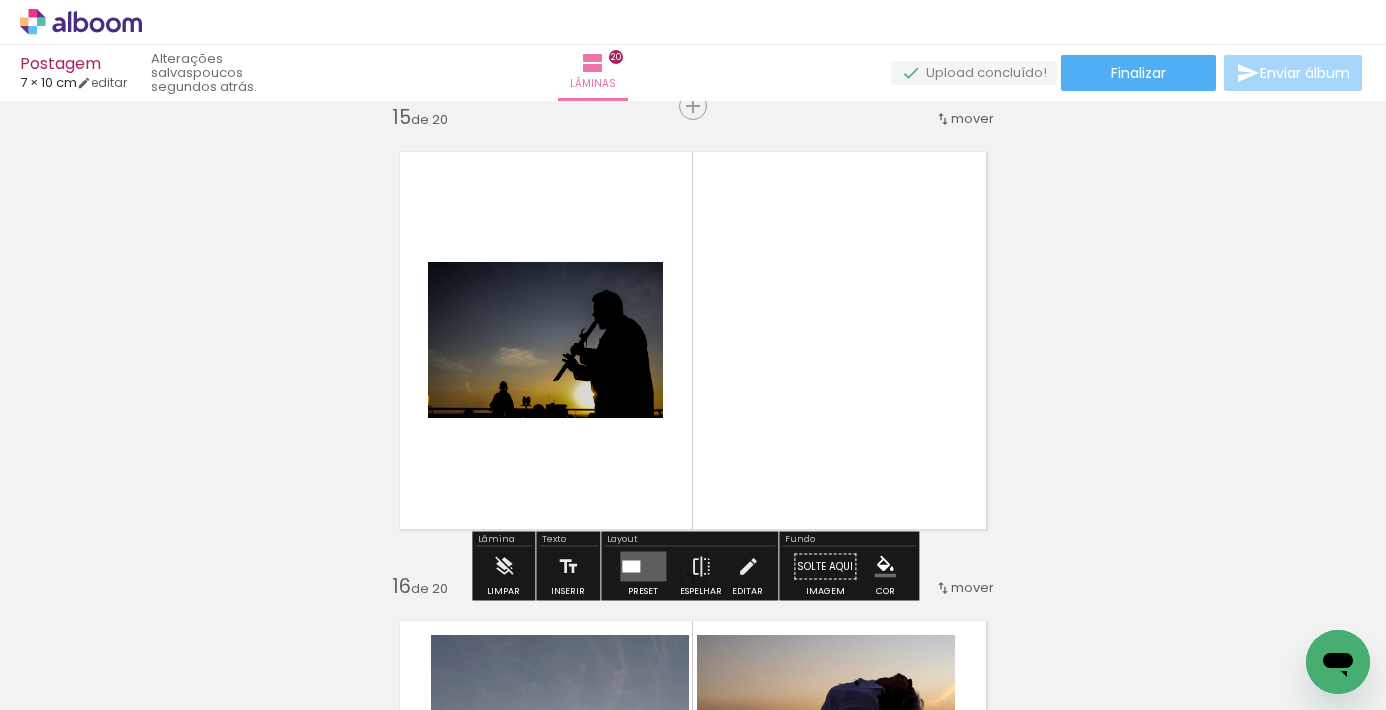 click at bounding box center (631, 567) 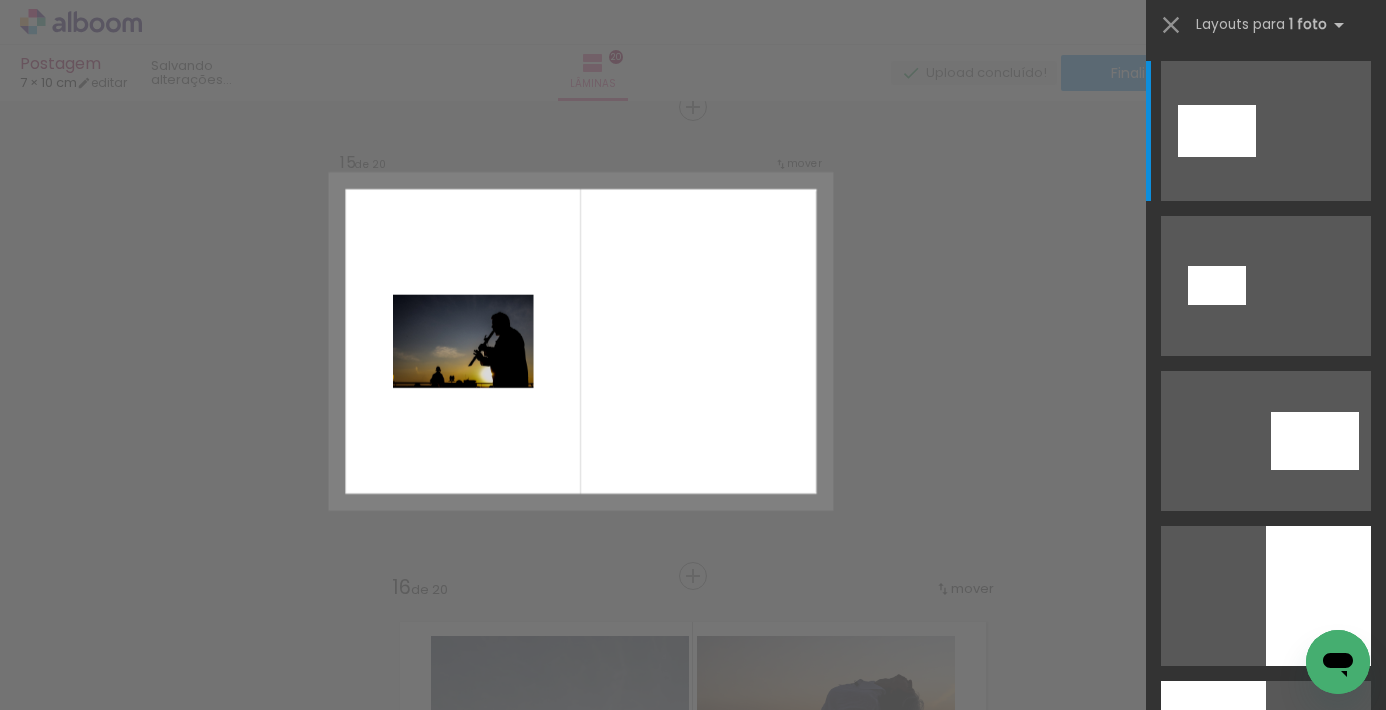 scroll, scrollTop: 6591, scrollLeft: 0, axis: vertical 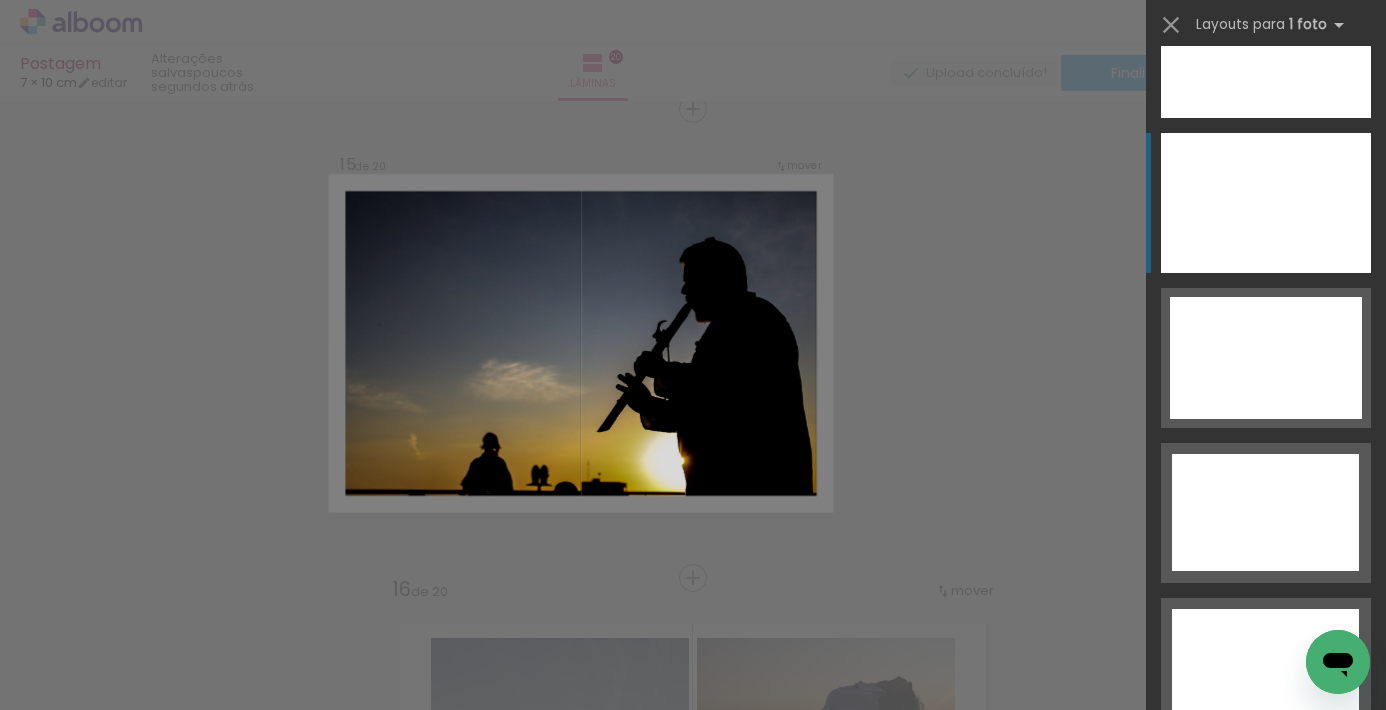 click at bounding box center (1266, -262) 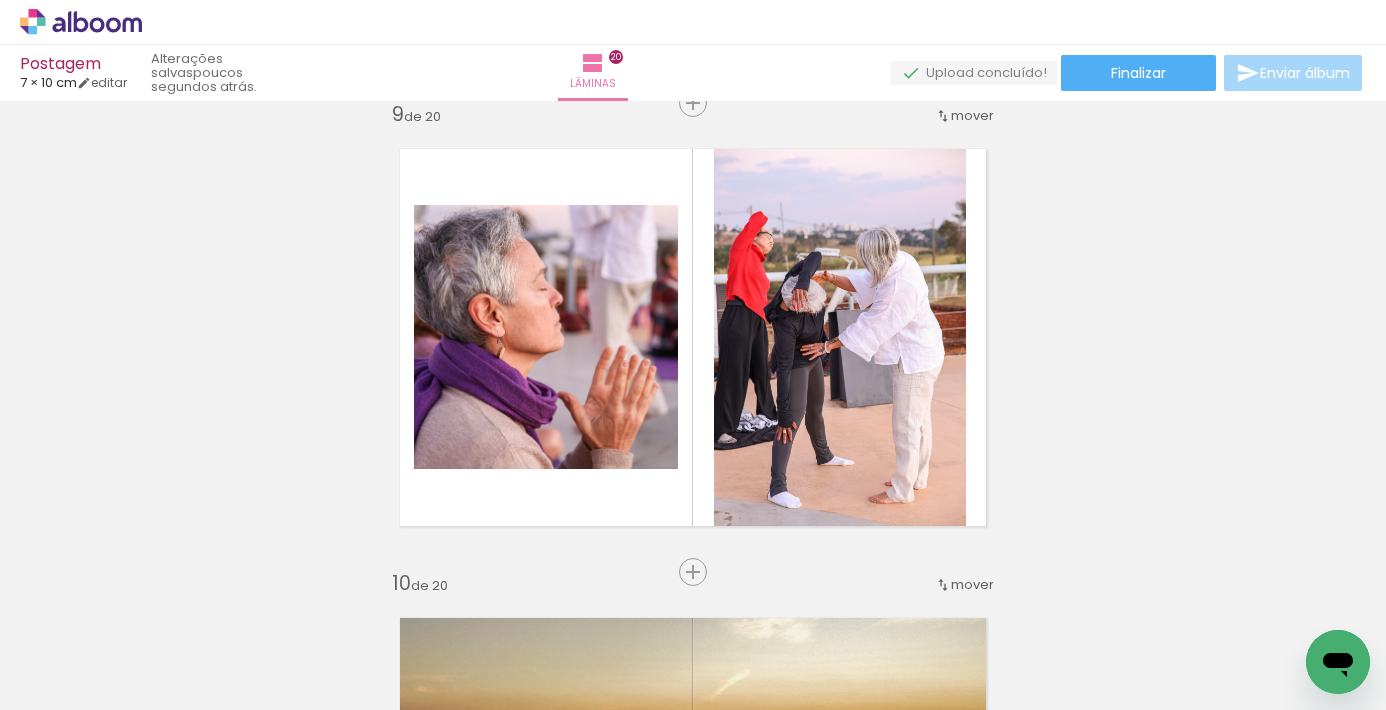 scroll, scrollTop: 3800, scrollLeft: 0, axis: vertical 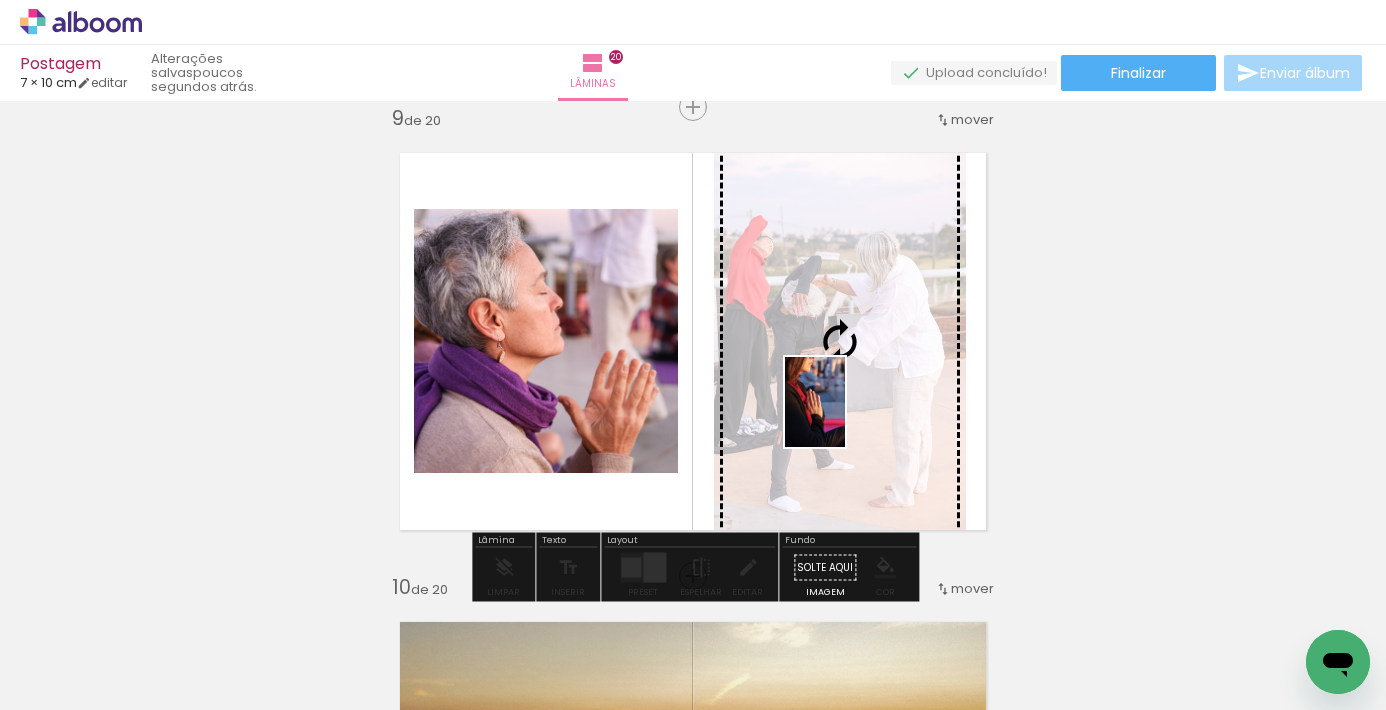 drag, startPoint x: 782, startPoint y: 658, endPoint x: 845, endPoint y: 417, distance: 249.09837 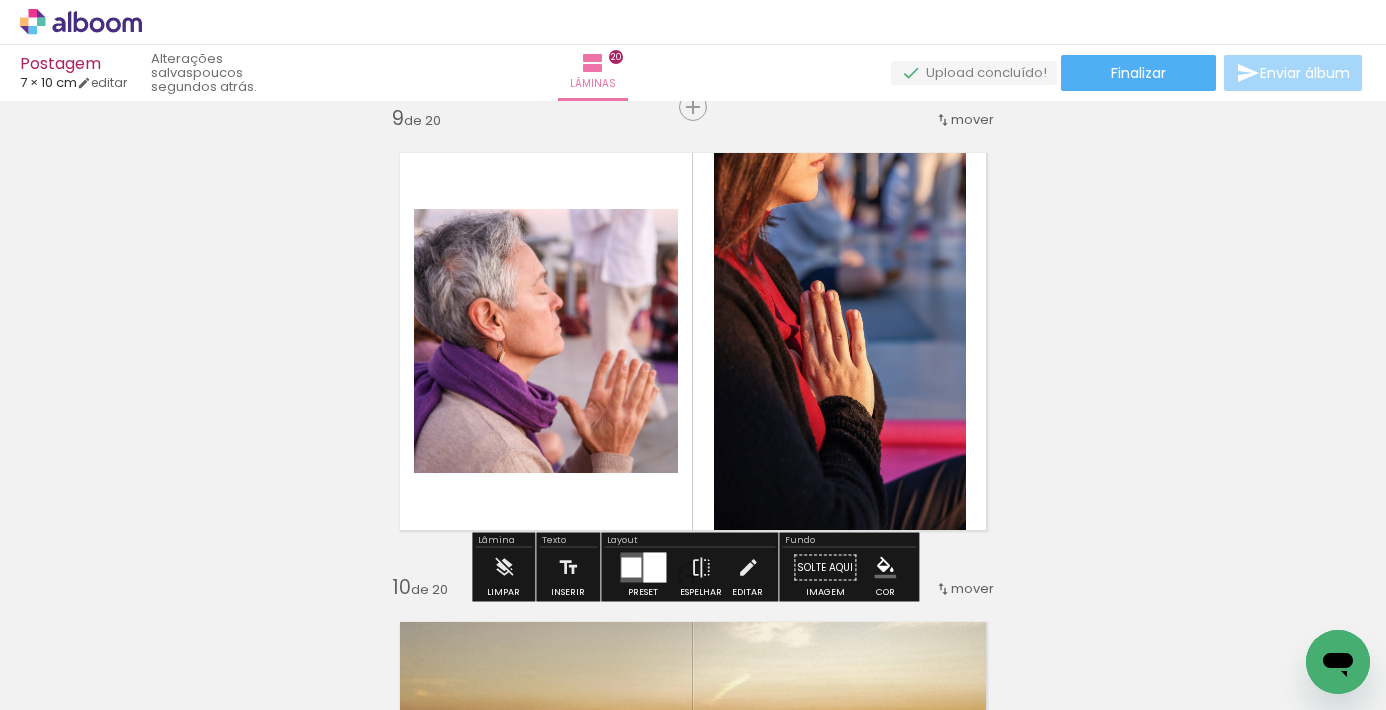 click on "Inserir lâmina 1  de 20  Inserir lâmina 2  de 20  Inserir lâmina 3  de 20  Inserir lâmina 4  de 20  Inserir lâmina 5  de 20  Inserir lâmina 6  de 20  Inserir lâmina 7  de 20  Inserir lâmina 8  de 20  Inserir lâmina 9  de 20  Inserir lâmina 10  de 20  Inserir lâmina 11  de 20  Inserir lâmina 12  de 20  Inserir lâmina 13  de 20  Inserir lâmina 14  de 20  Inserir lâmina 15  de 20  Inserir lâmina 16  de 20  Inserir lâmina 17  de 20  Inserir lâmina 18  de 20  Inserir lâmina 19  de 20  Inserir lâmina 20  de 20" at bounding box center [693, 1254] 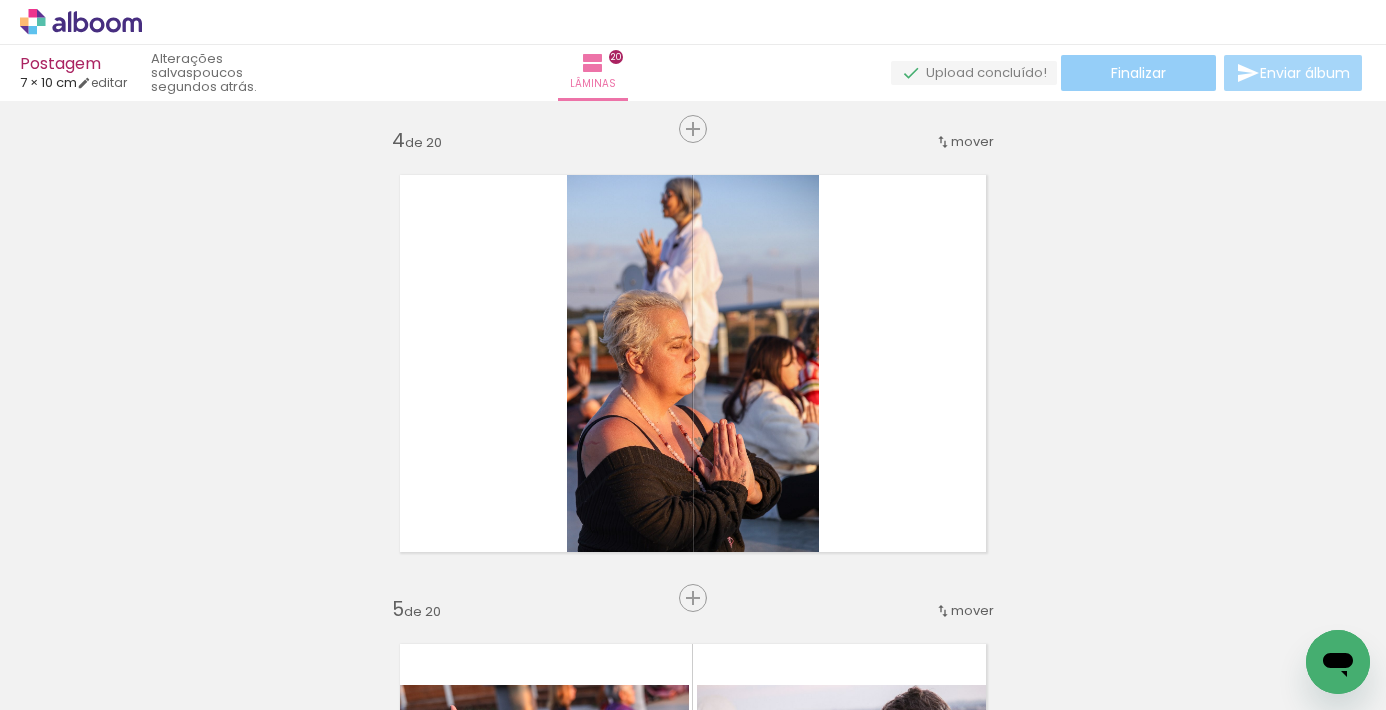 scroll, scrollTop: 1425, scrollLeft: 0, axis: vertical 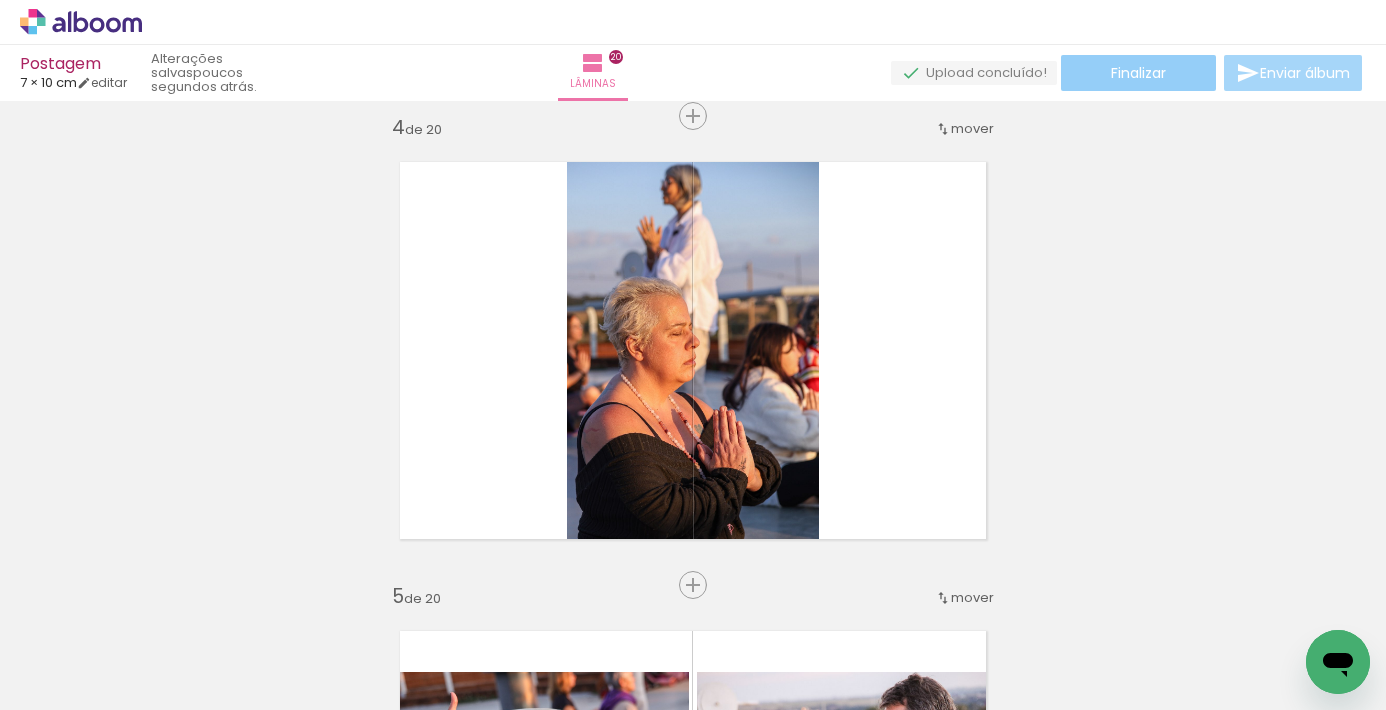 click on "Finalizar" 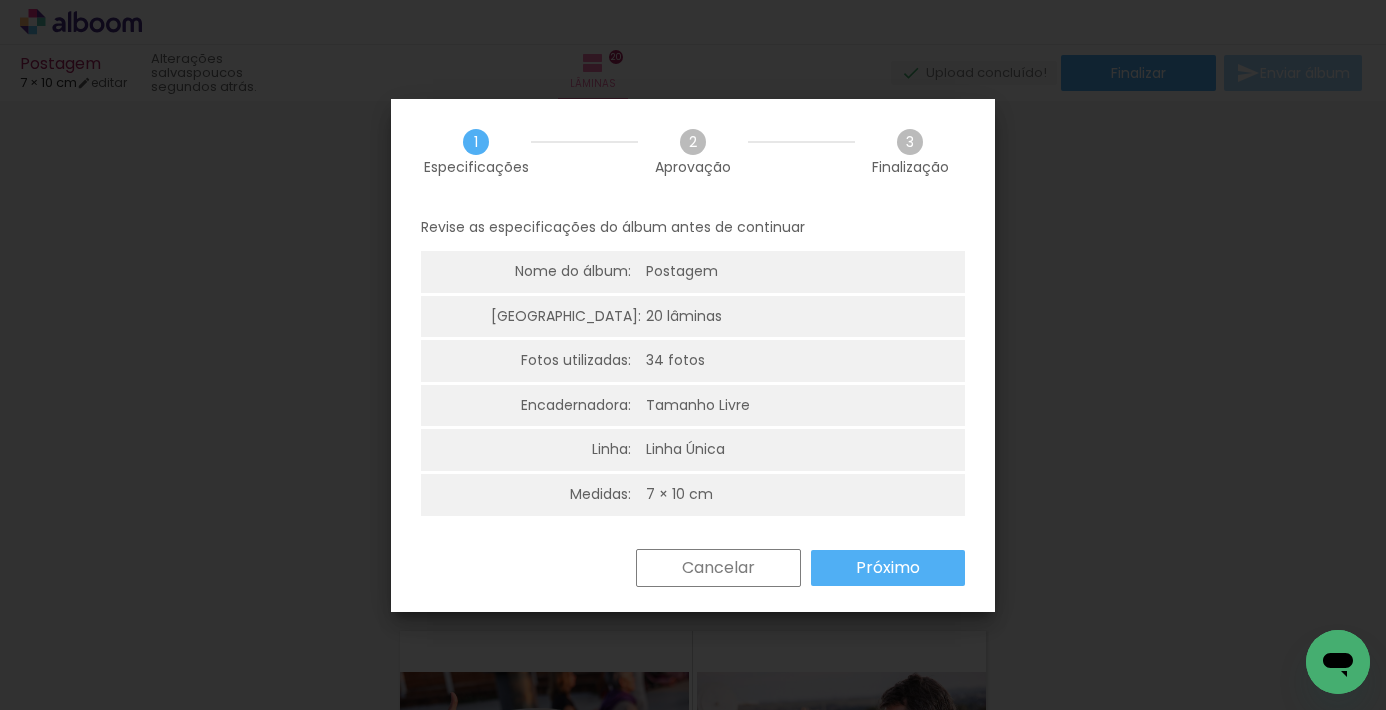 click on "Próximo" at bounding box center (0, 0) 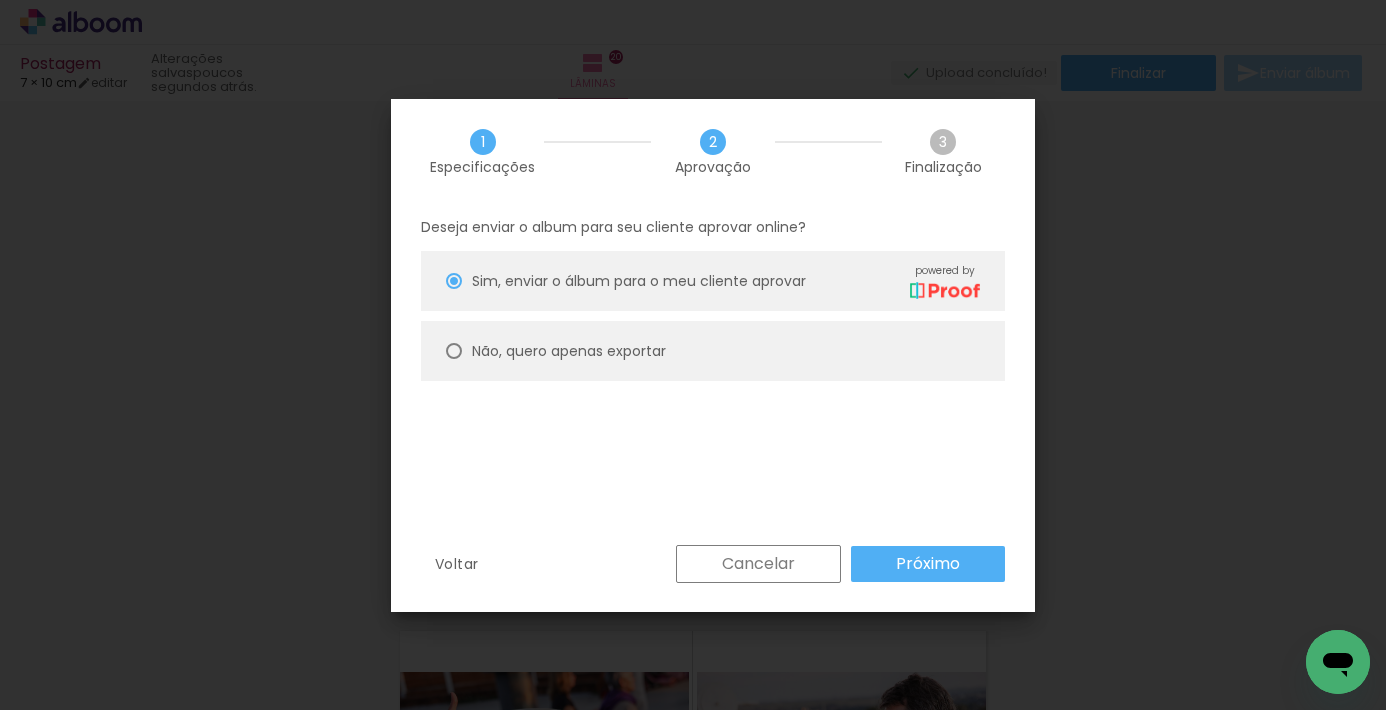 click on "Não, quero apenas exportar" at bounding box center [0, 0] 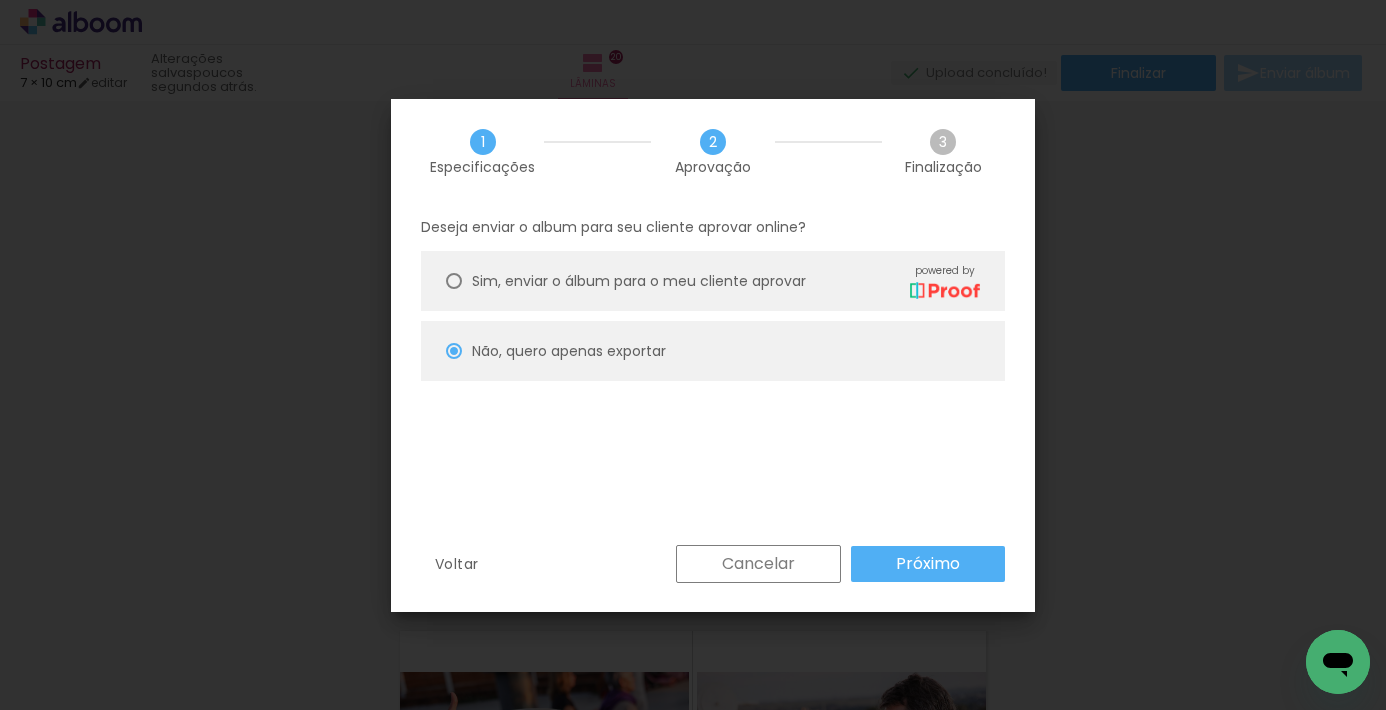 click on "Próximo" at bounding box center (928, 564) 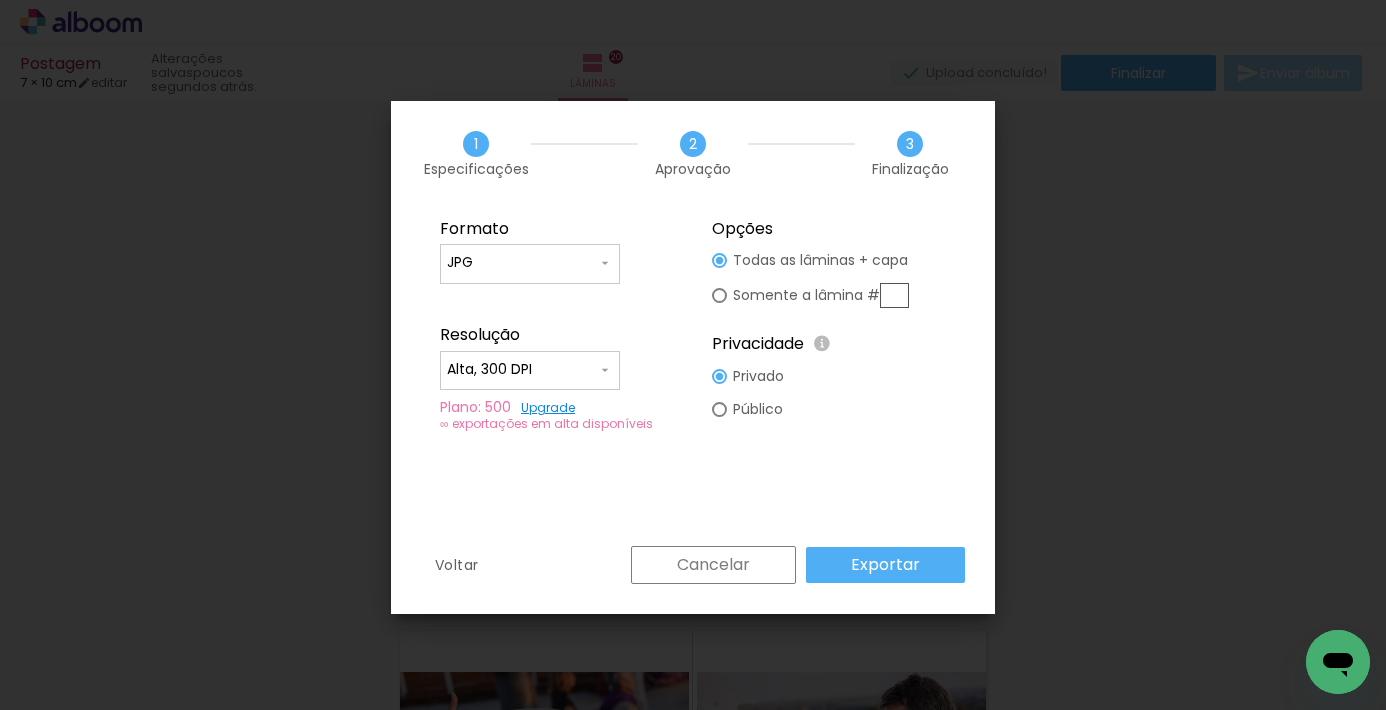 click on "Exportar" at bounding box center (0, 0) 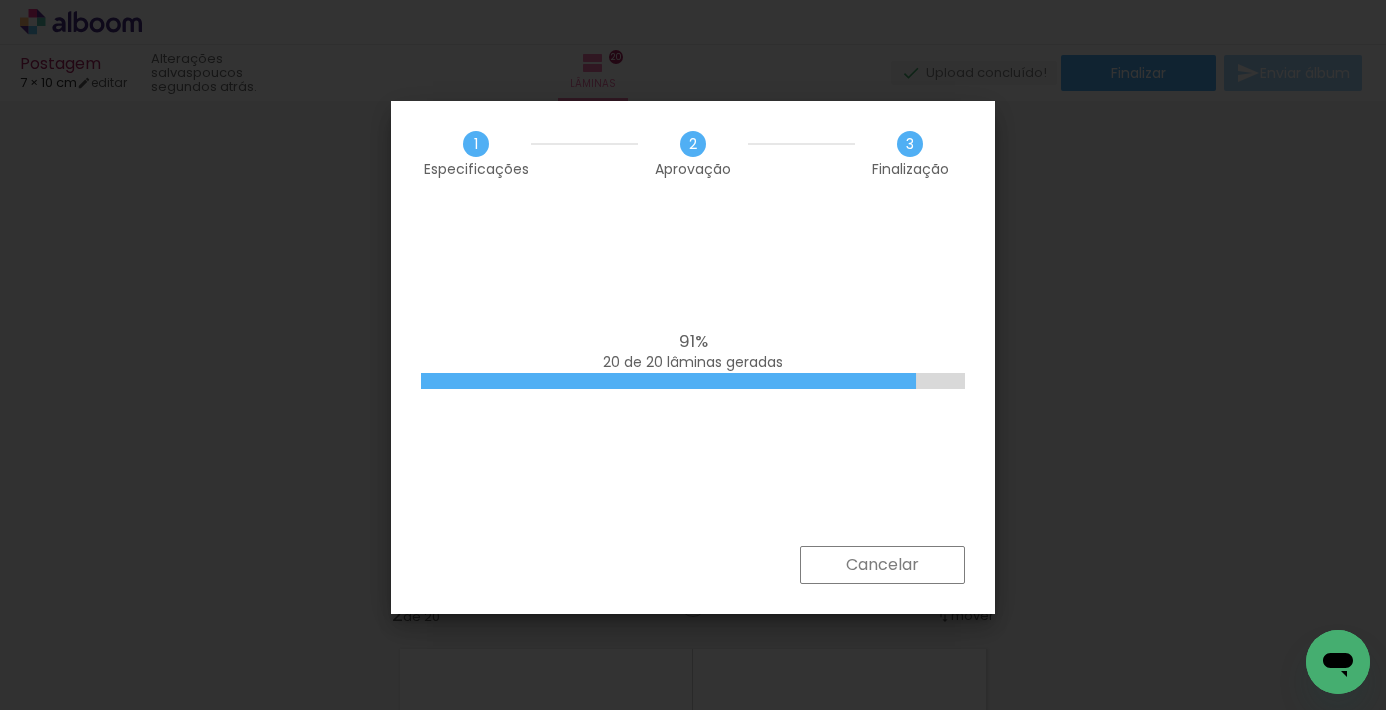 scroll, scrollTop: 0, scrollLeft: 0, axis: both 